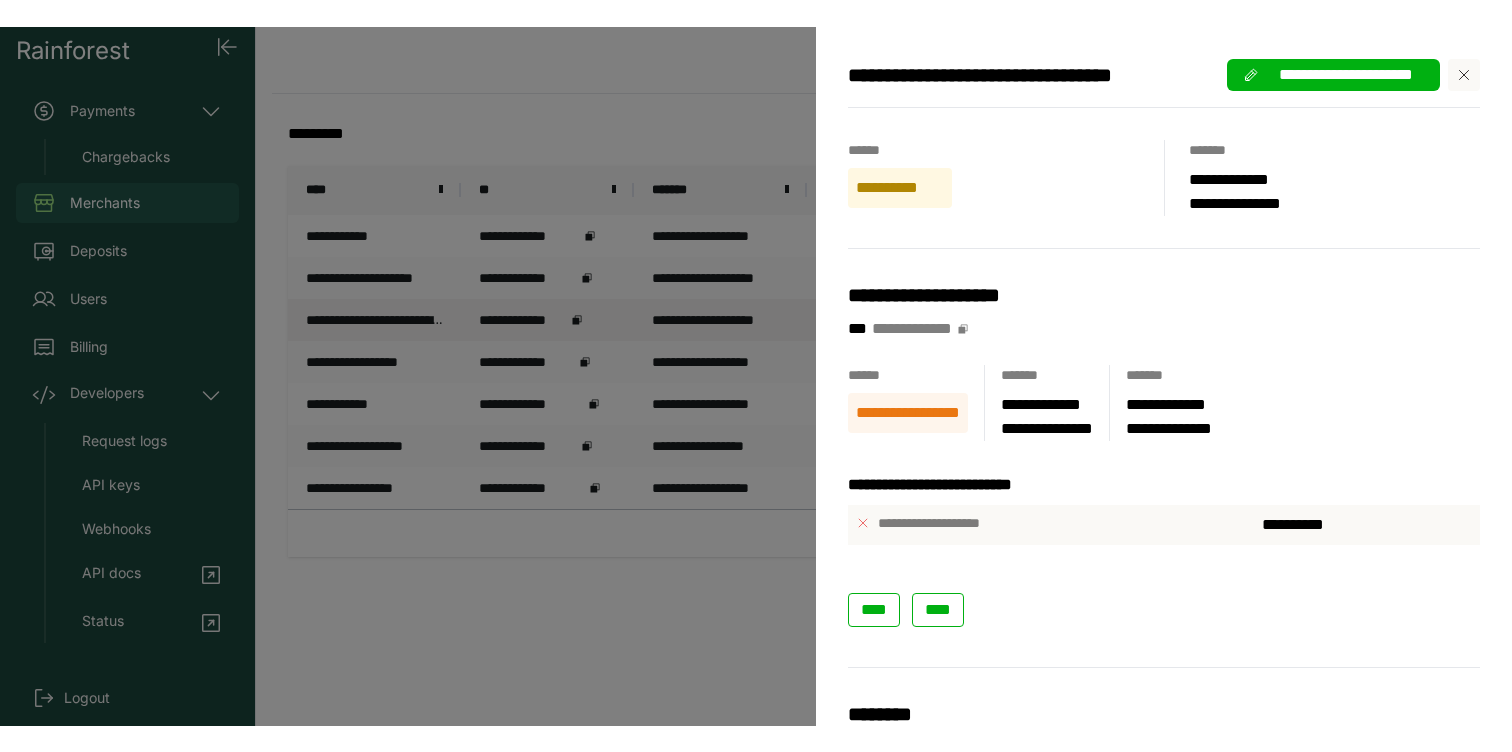 scroll, scrollTop: 0, scrollLeft: 0, axis: both 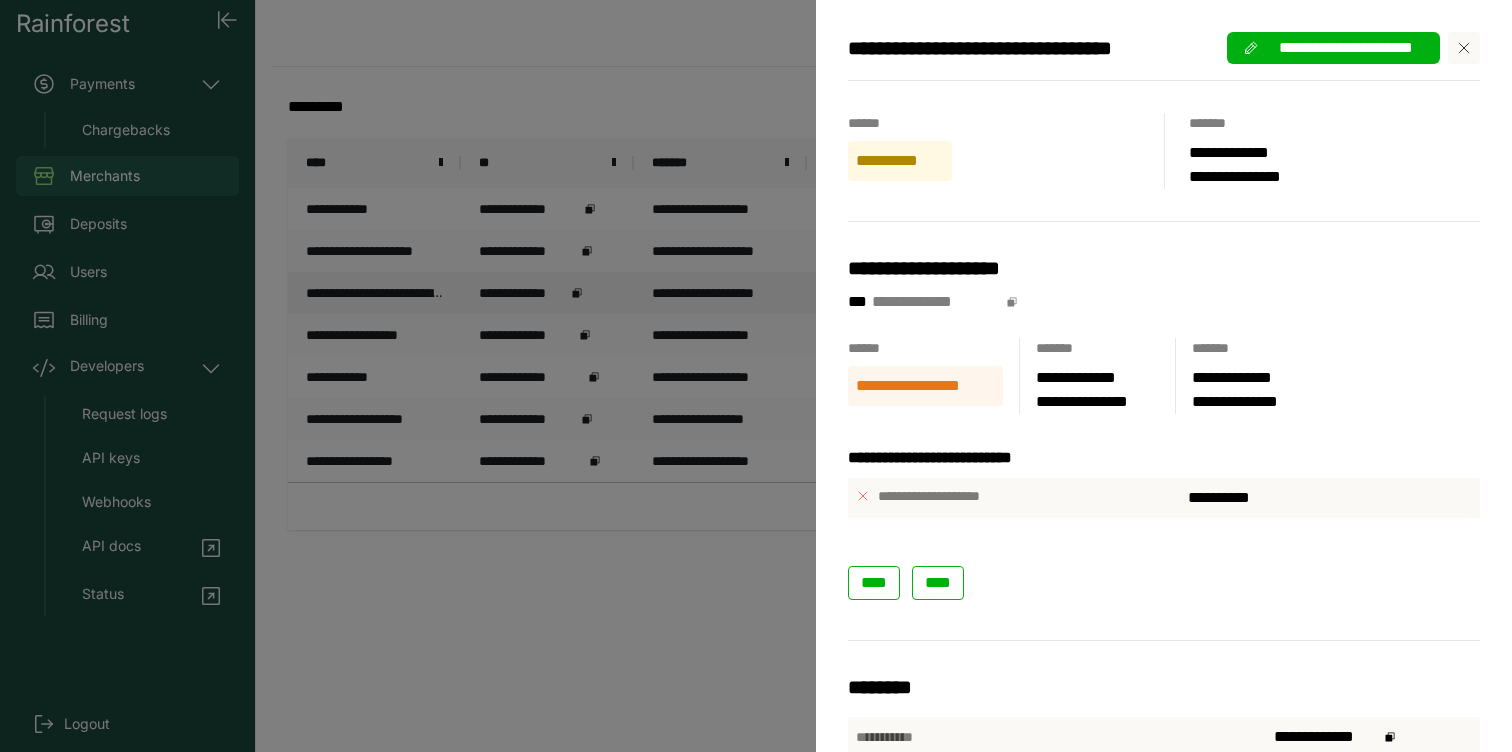 click on "[NUMBER] [STREET], [CITY], [STATE] [ZIP]" at bounding box center (756, 376) 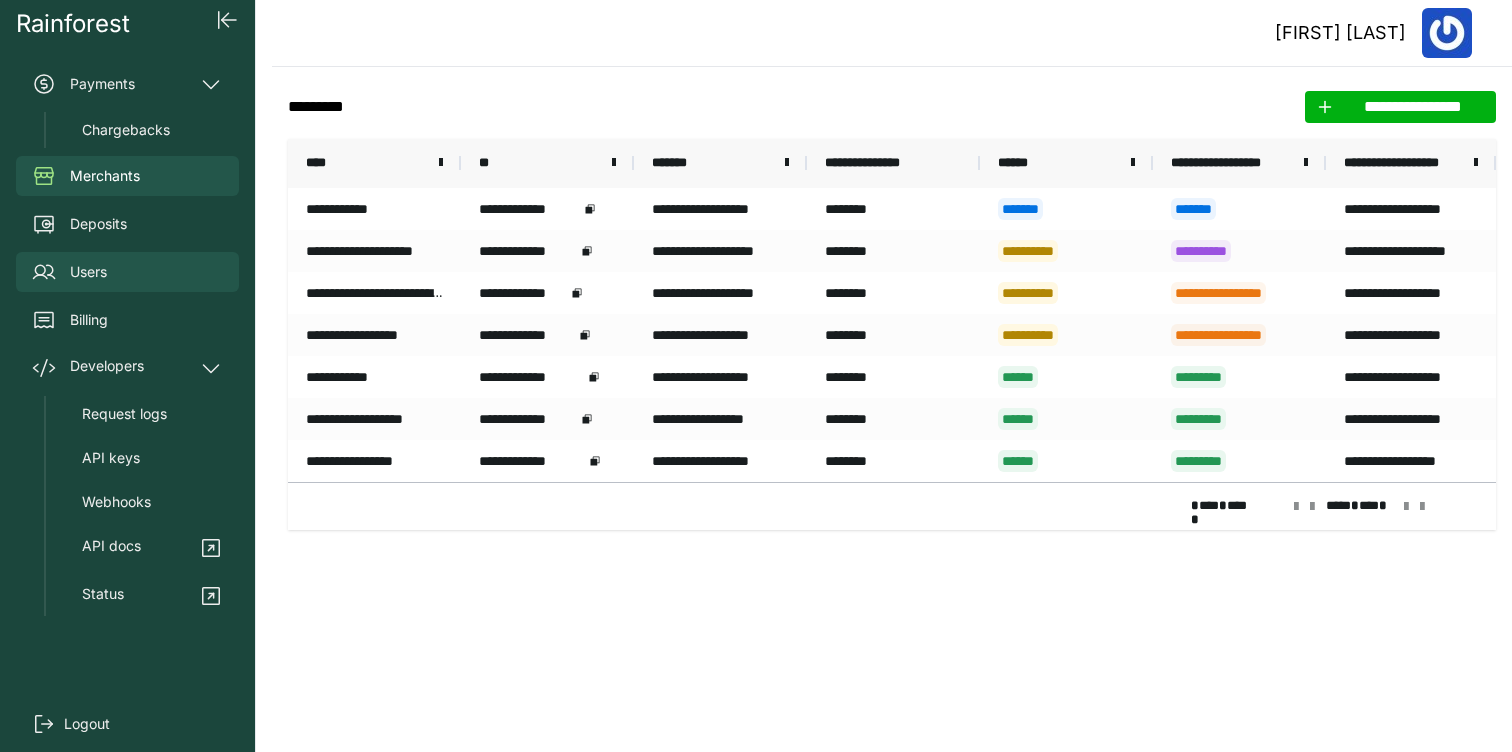 click on "Users" at bounding box center [127, 272] 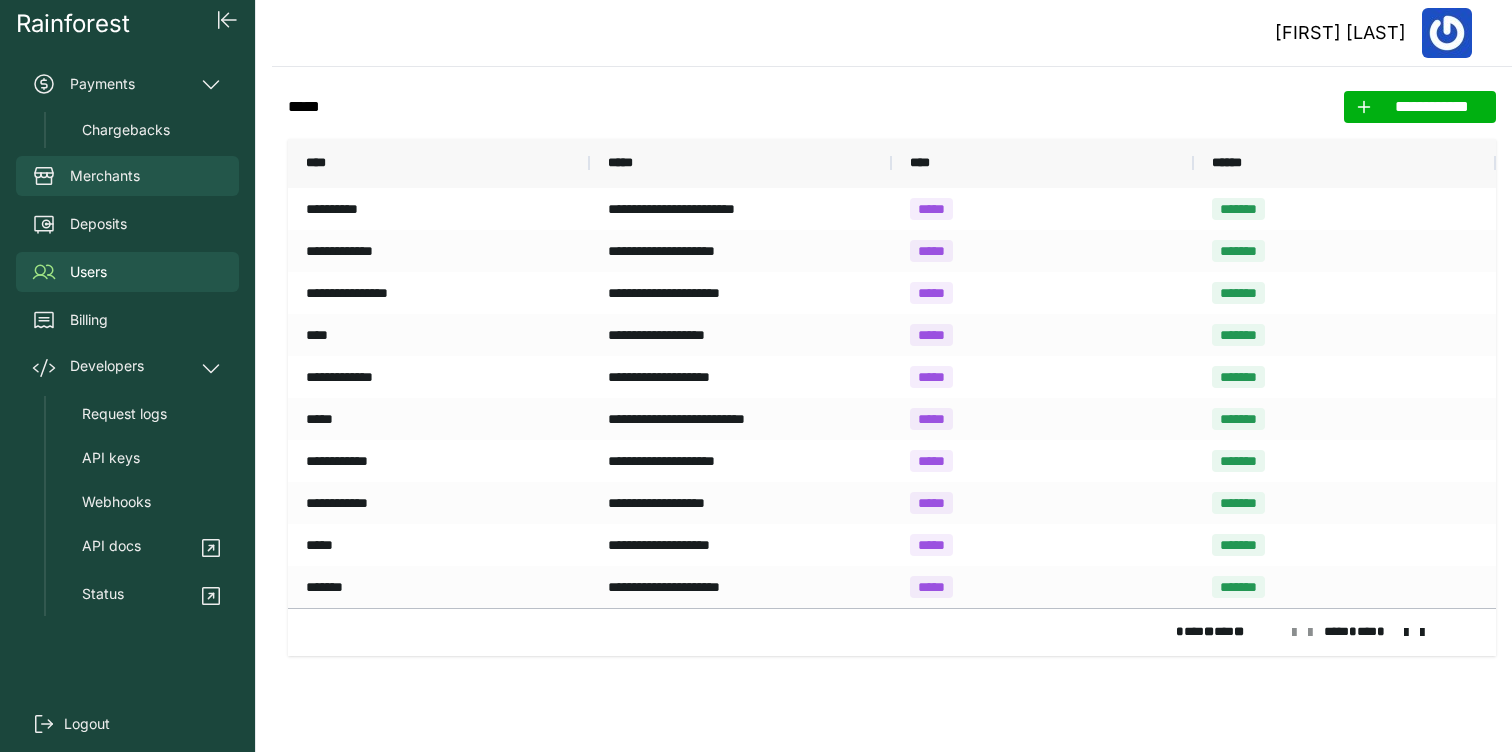 click on "Merchants" at bounding box center [127, 176] 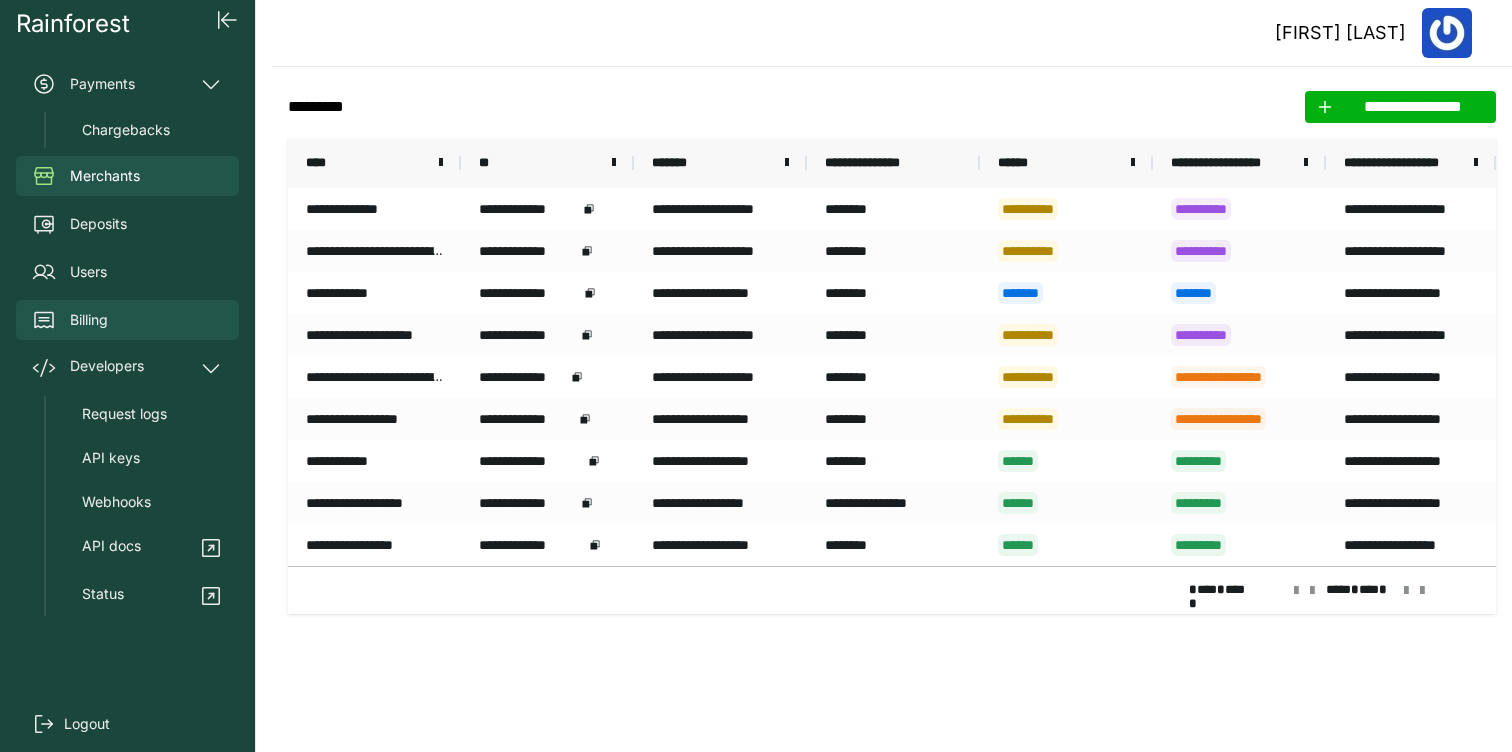 click on "Billing" at bounding box center (89, 320) 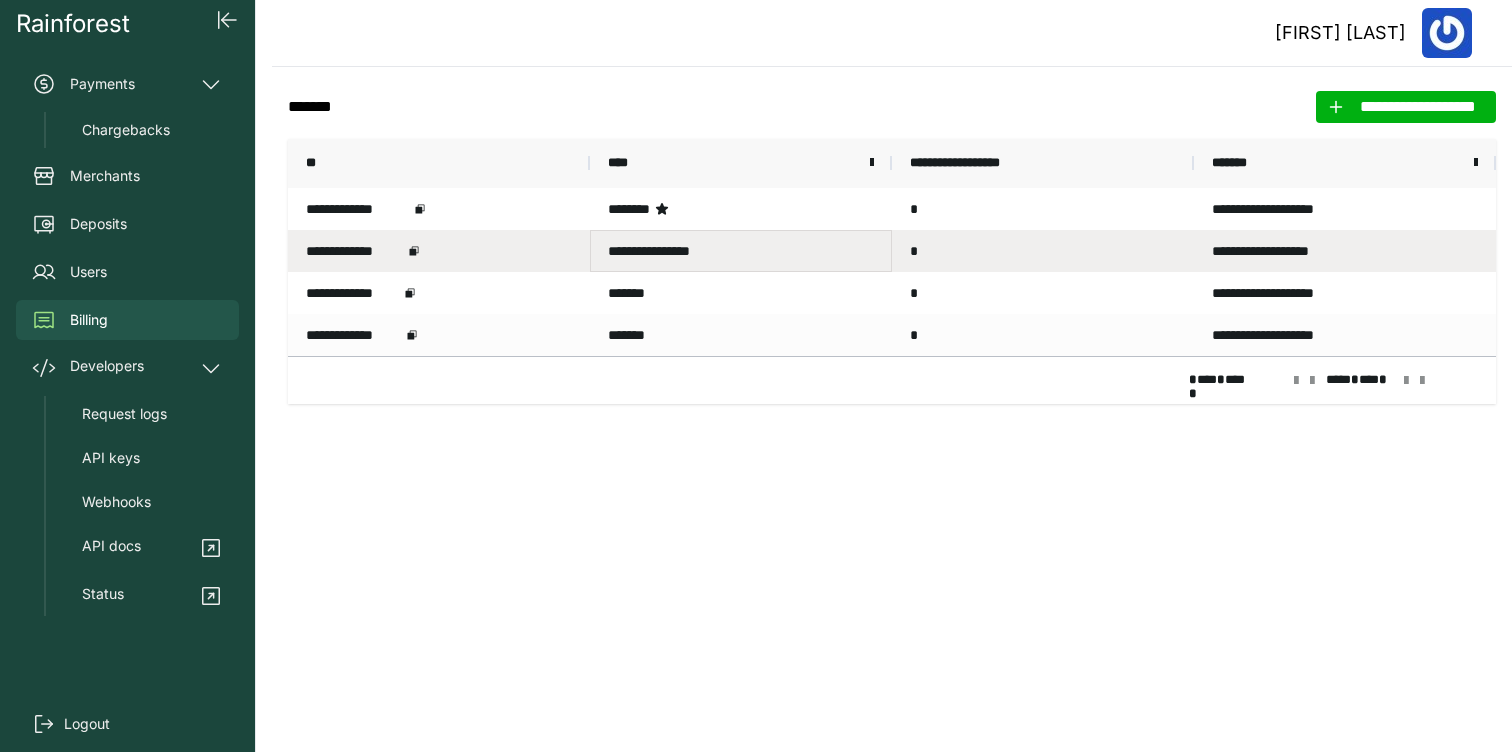 drag, startPoint x: 764, startPoint y: 246, endPoint x: 614, endPoint y: 246, distance: 150 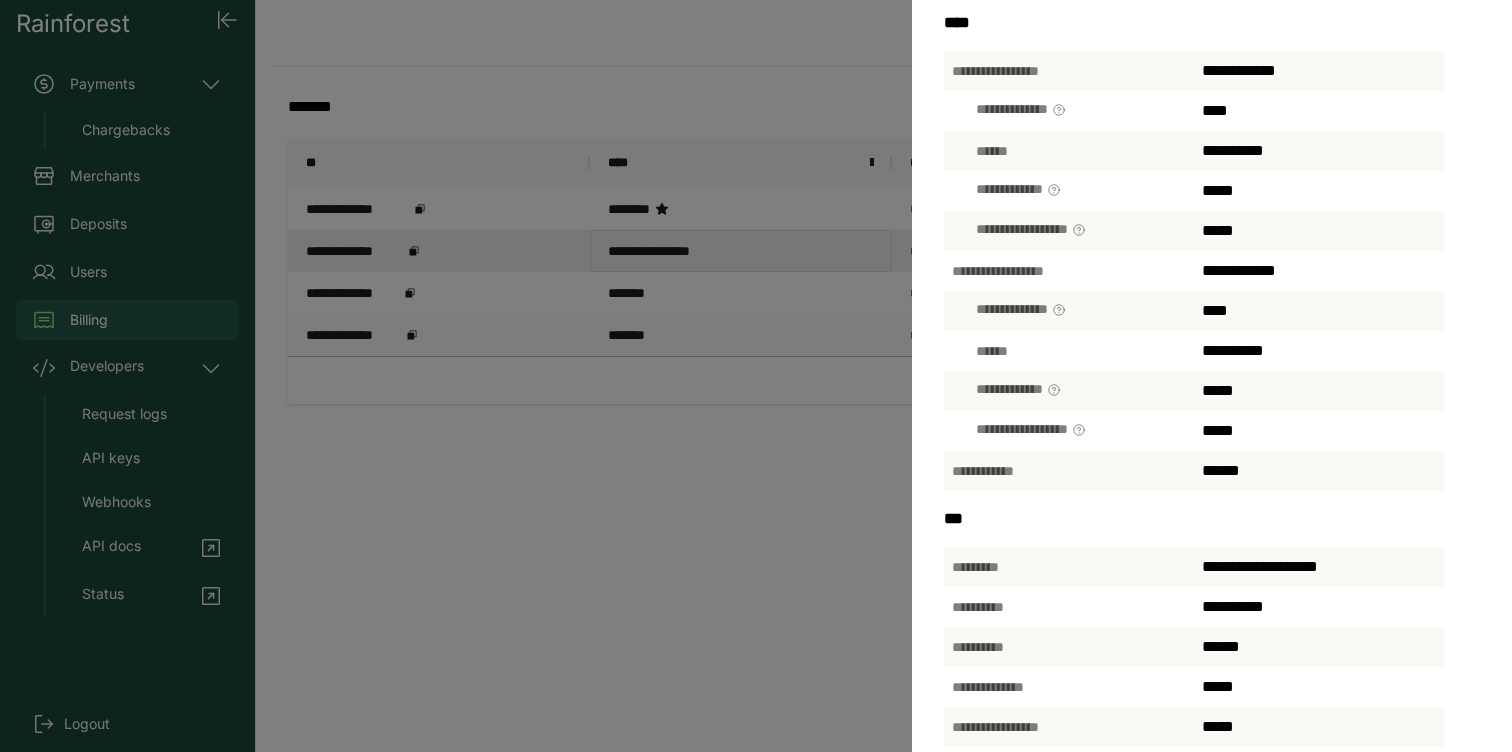 scroll, scrollTop: 0, scrollLeft: 0, axis: both 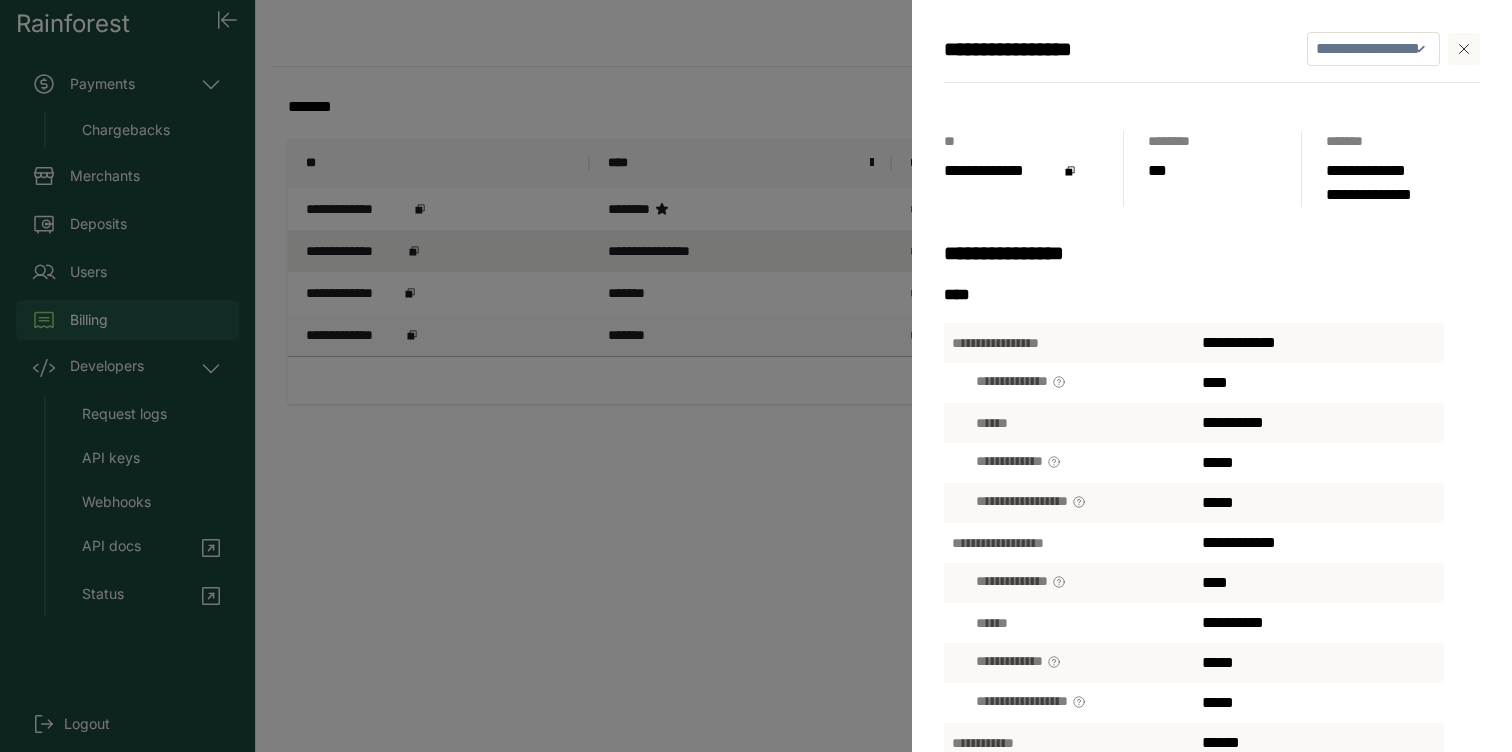 click at bounding box center (1464, 49) 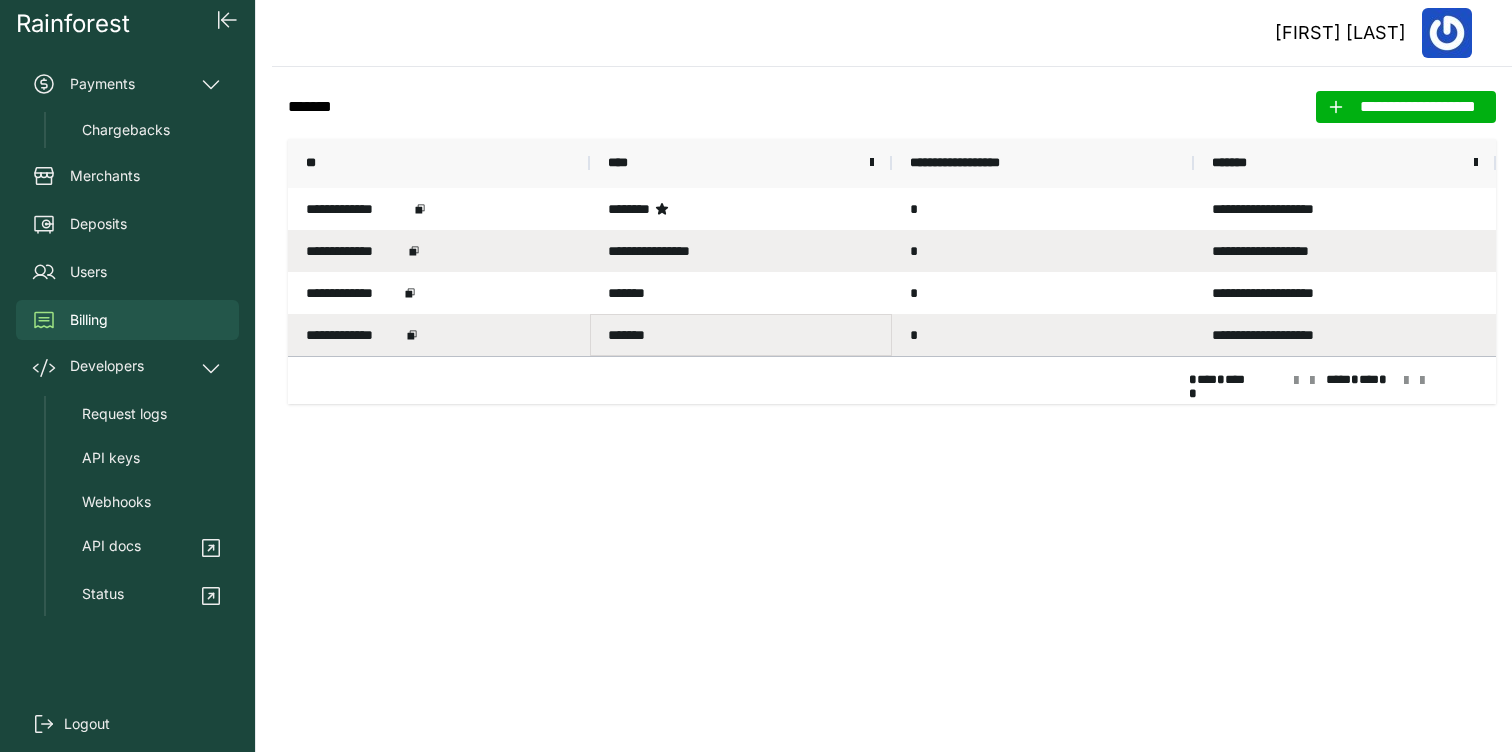 click on "*******" at bounding box center (741, 335) 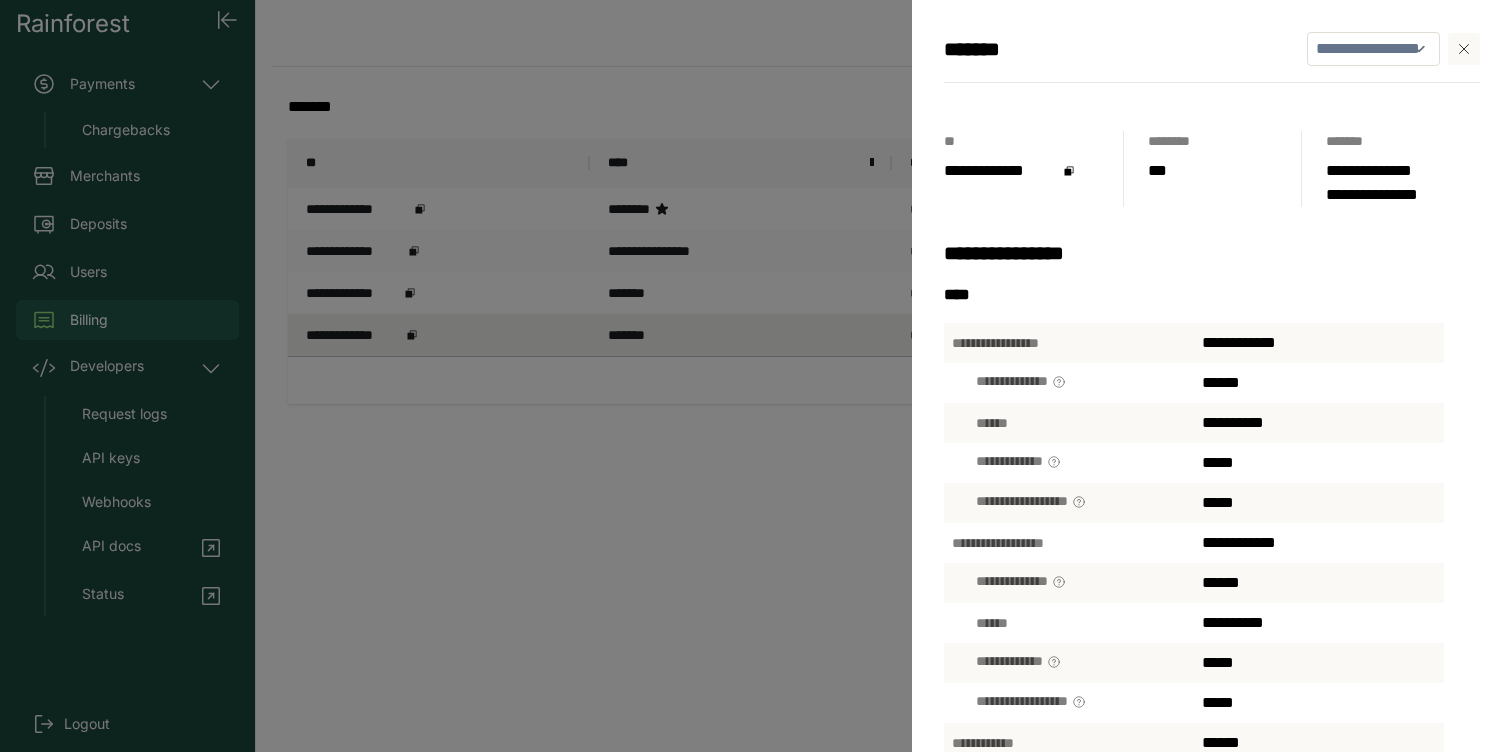 click on "[NUMBER] [STREET] [CITY] [STATE] [ZIP]" at bounding box center (756, 376) 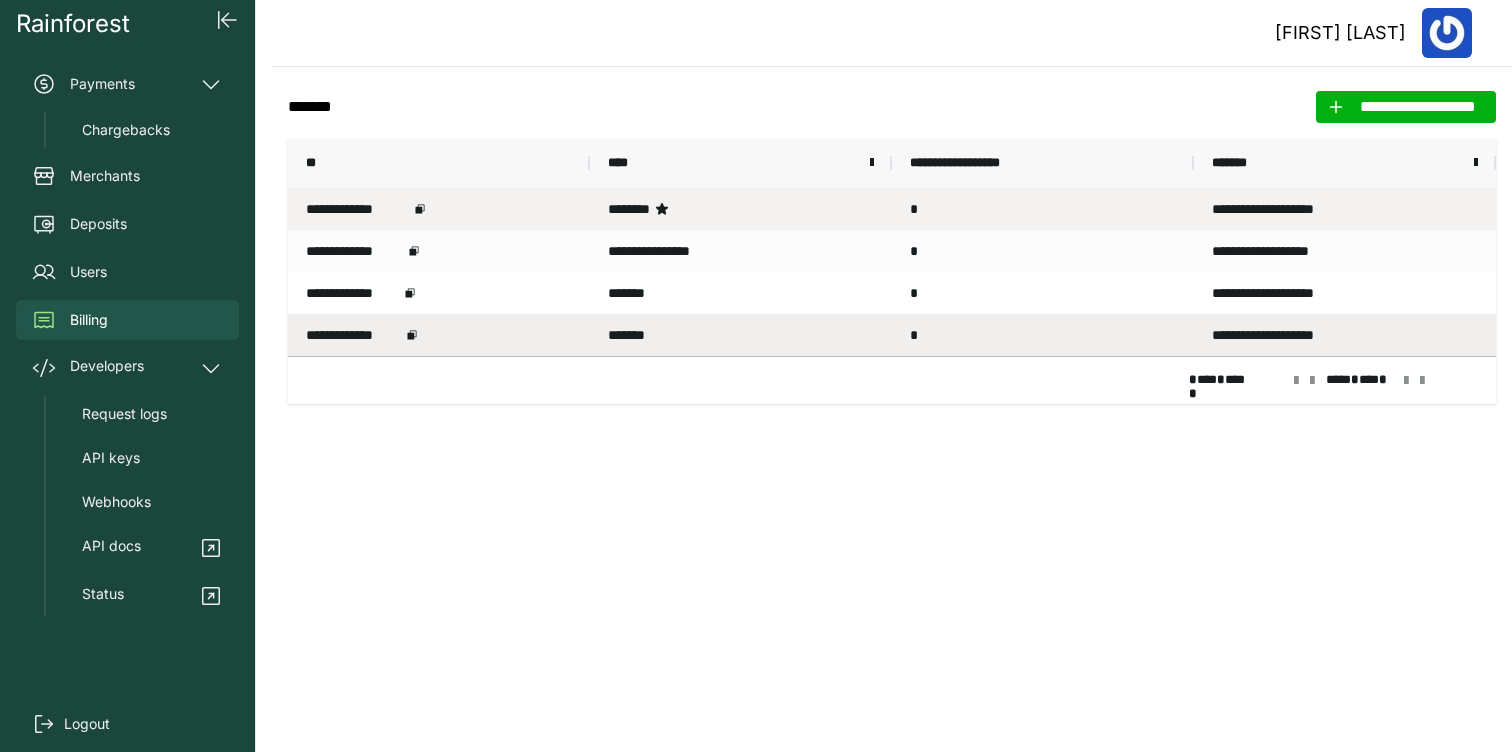 click on "********" at bounding box center (741, 209) 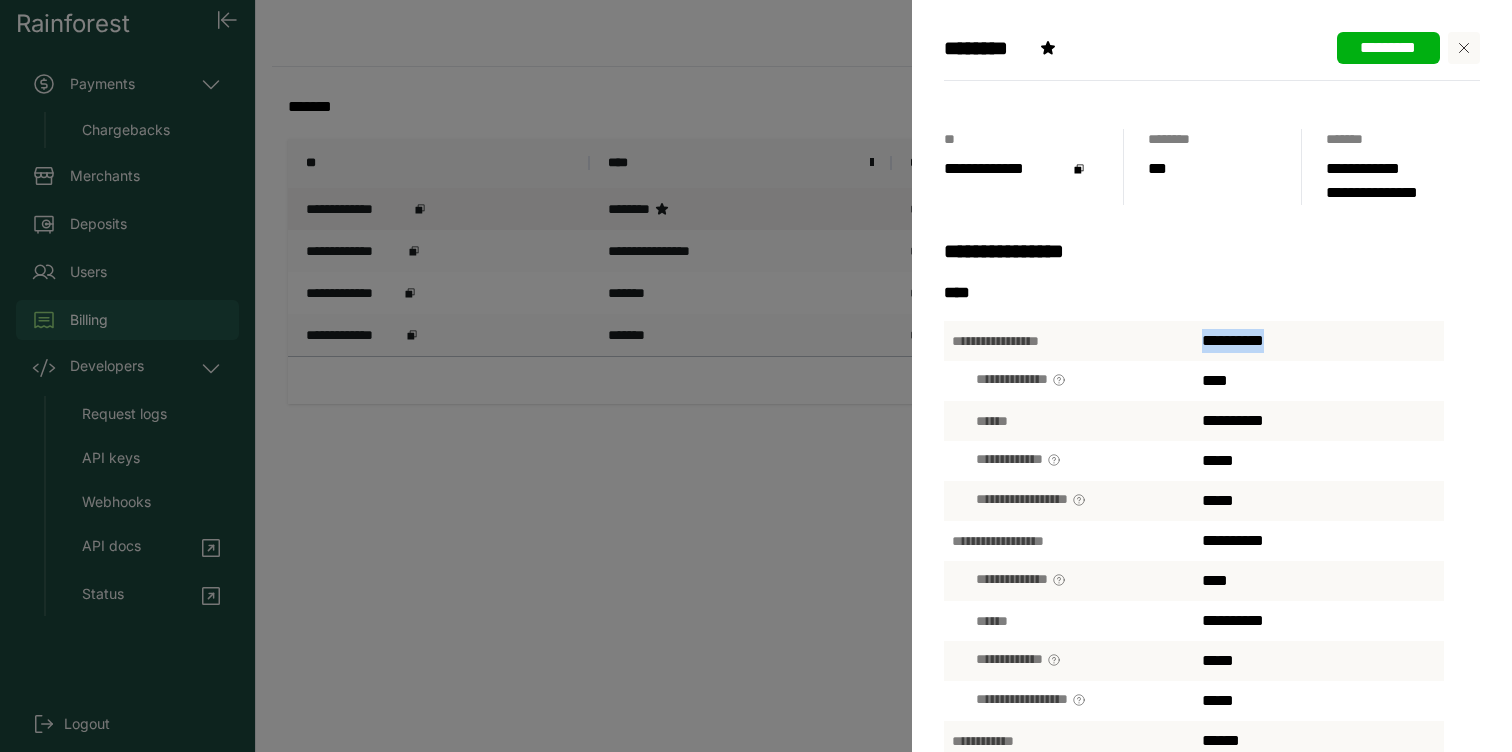 drag, startPoint x: 1200, startPoint y: 339, endPoint x: 1296, endPoint y: 334, distance: 96.13012 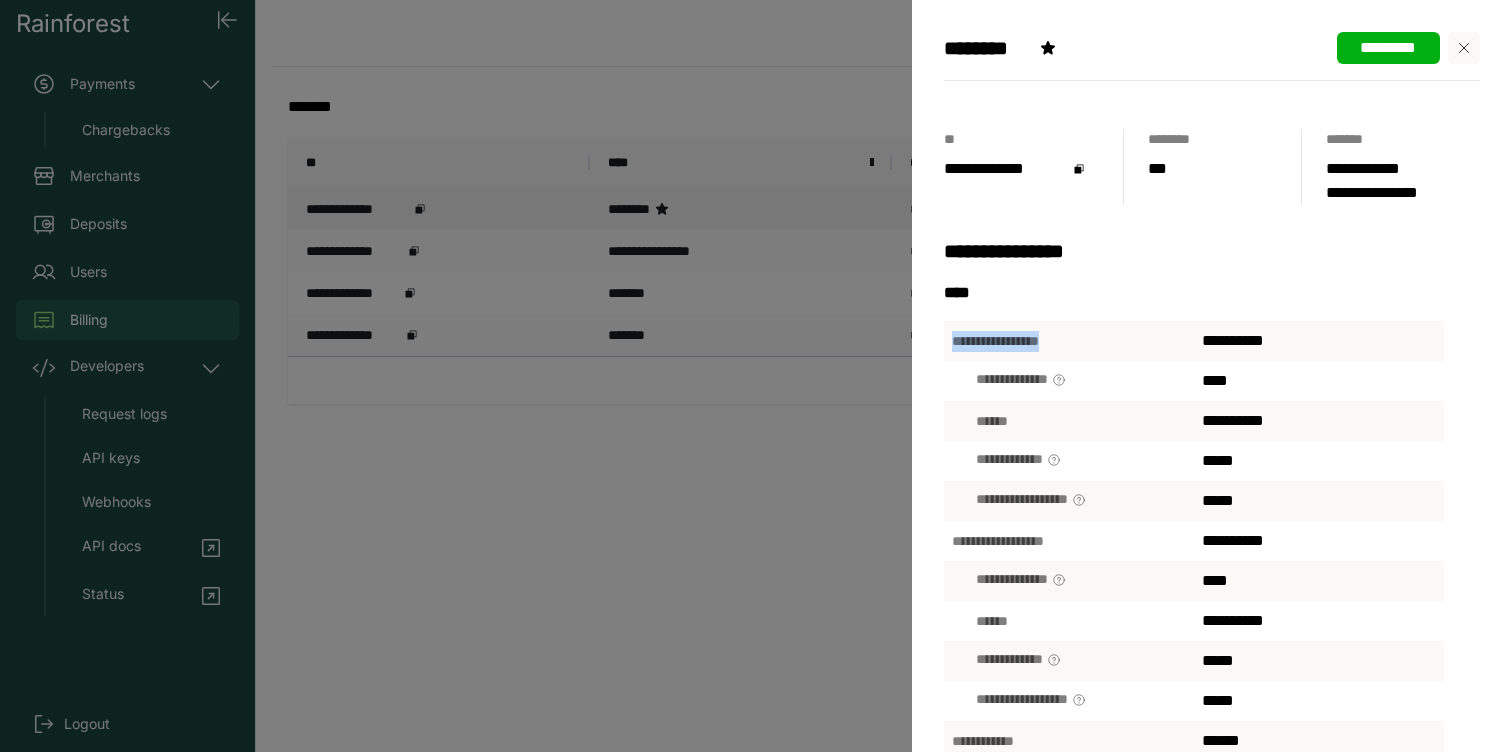 drag, startPoint x: 946, startPoint y: 341, endPoint x: 1106, endPoint y: 338, distance: 160.02812 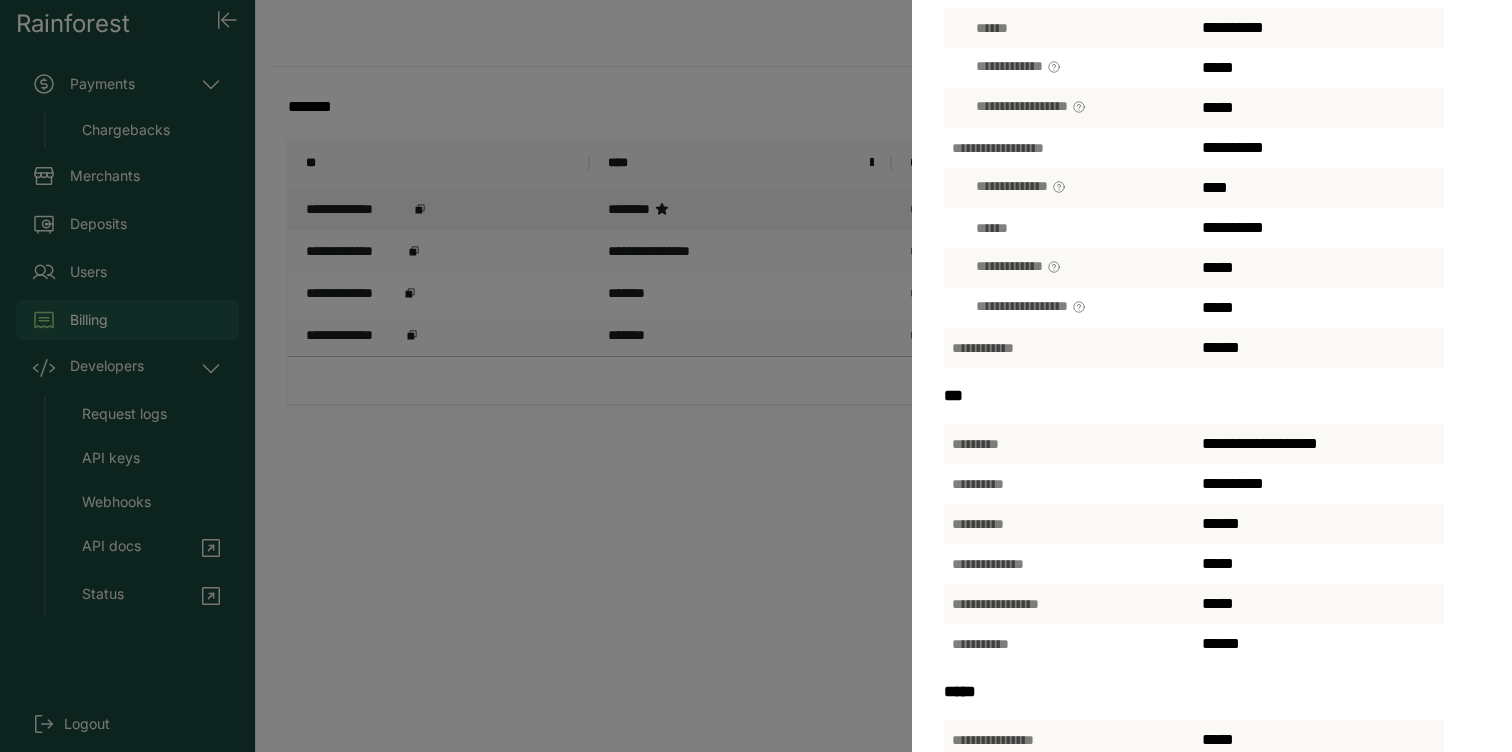 scroll, scrollTop: 431, scrollLeft: 0, axis: vertical 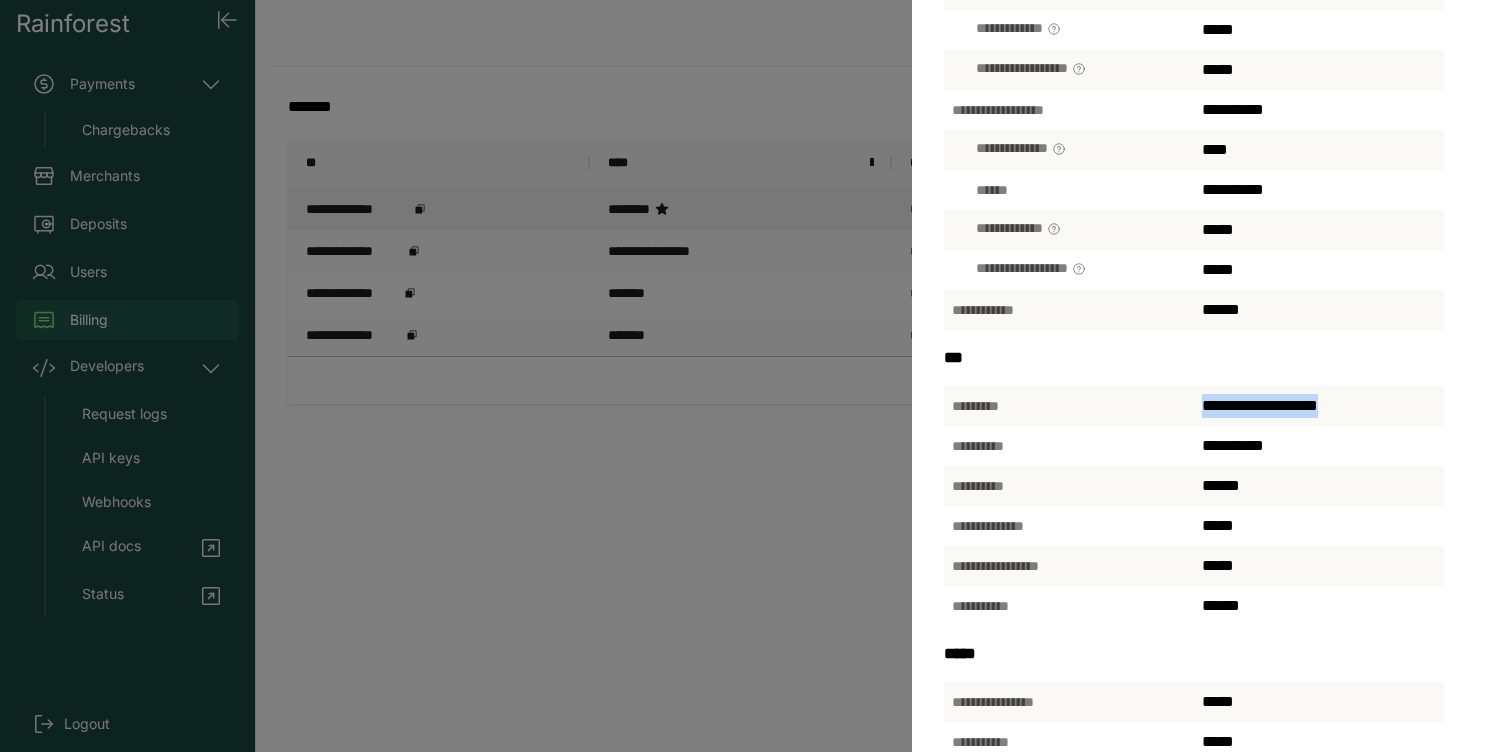 drag, startPoint x: 1178, startPoint y: 405, endPoint x: 1371, endPoint y: 405, distance: 193 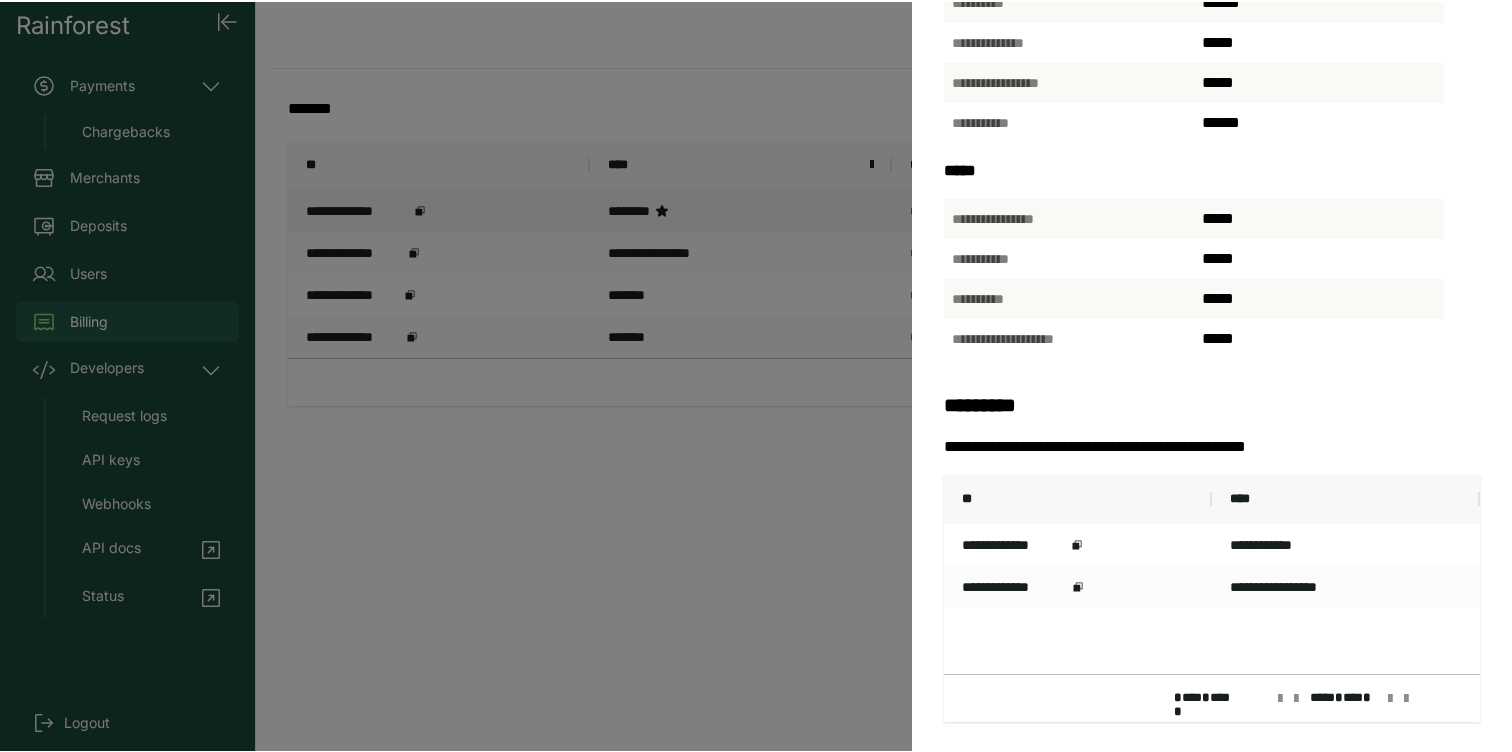 scroll, scrollTop: 908, scrollLeft: 0, axis: vertical 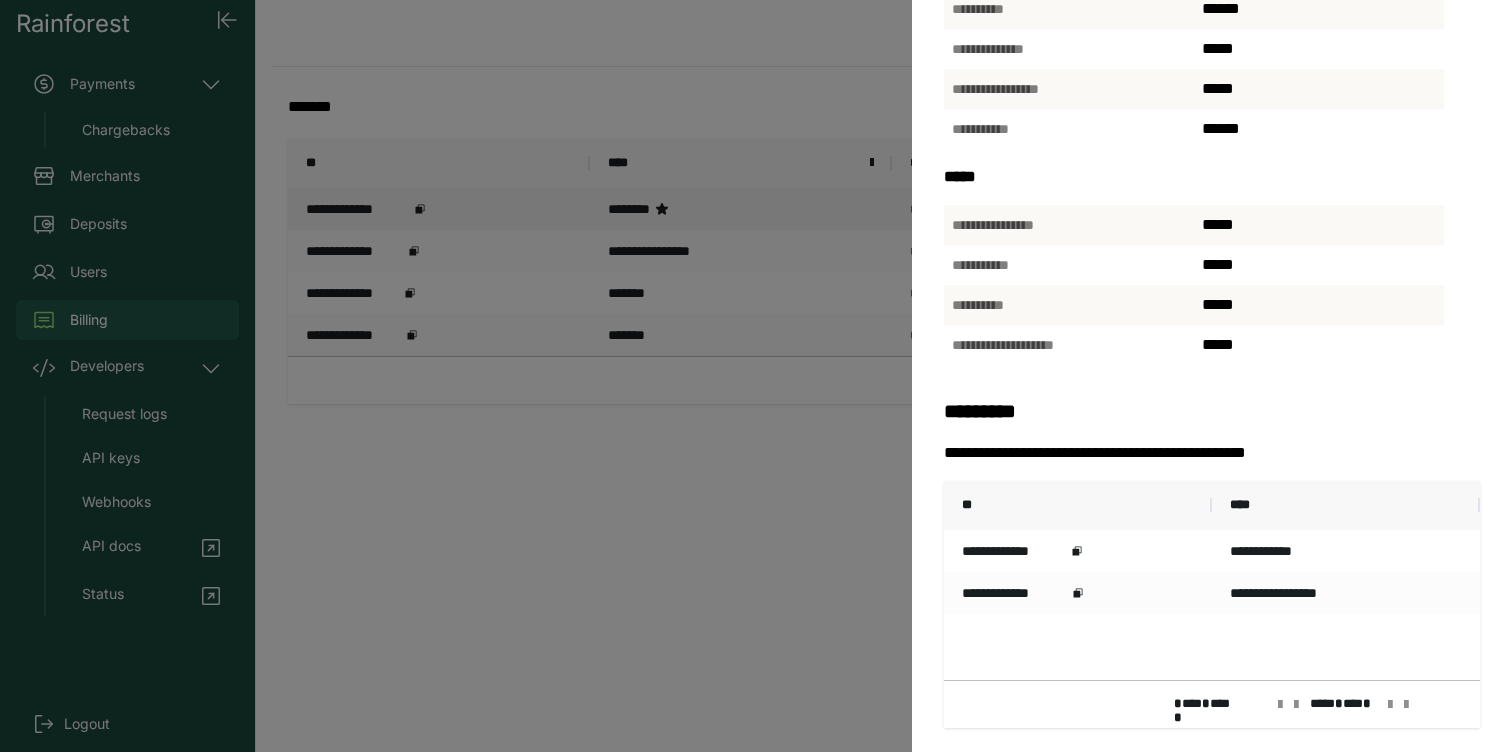 click on "[NUMBER] [STREET] [CITY] [STATE] [ZIP]" at bounding box center [756, 376] 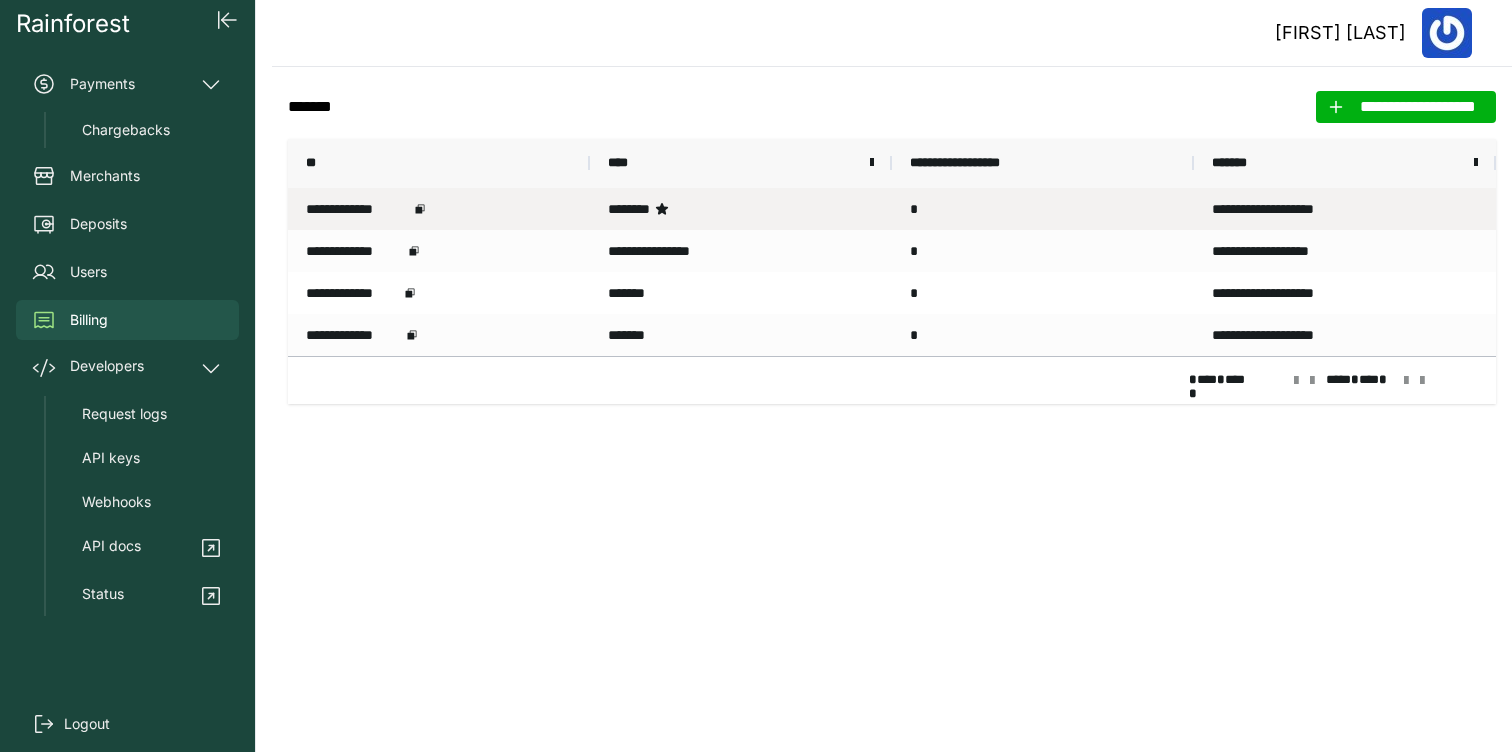 click on "Rainforest" at bounding box center (73, 23) 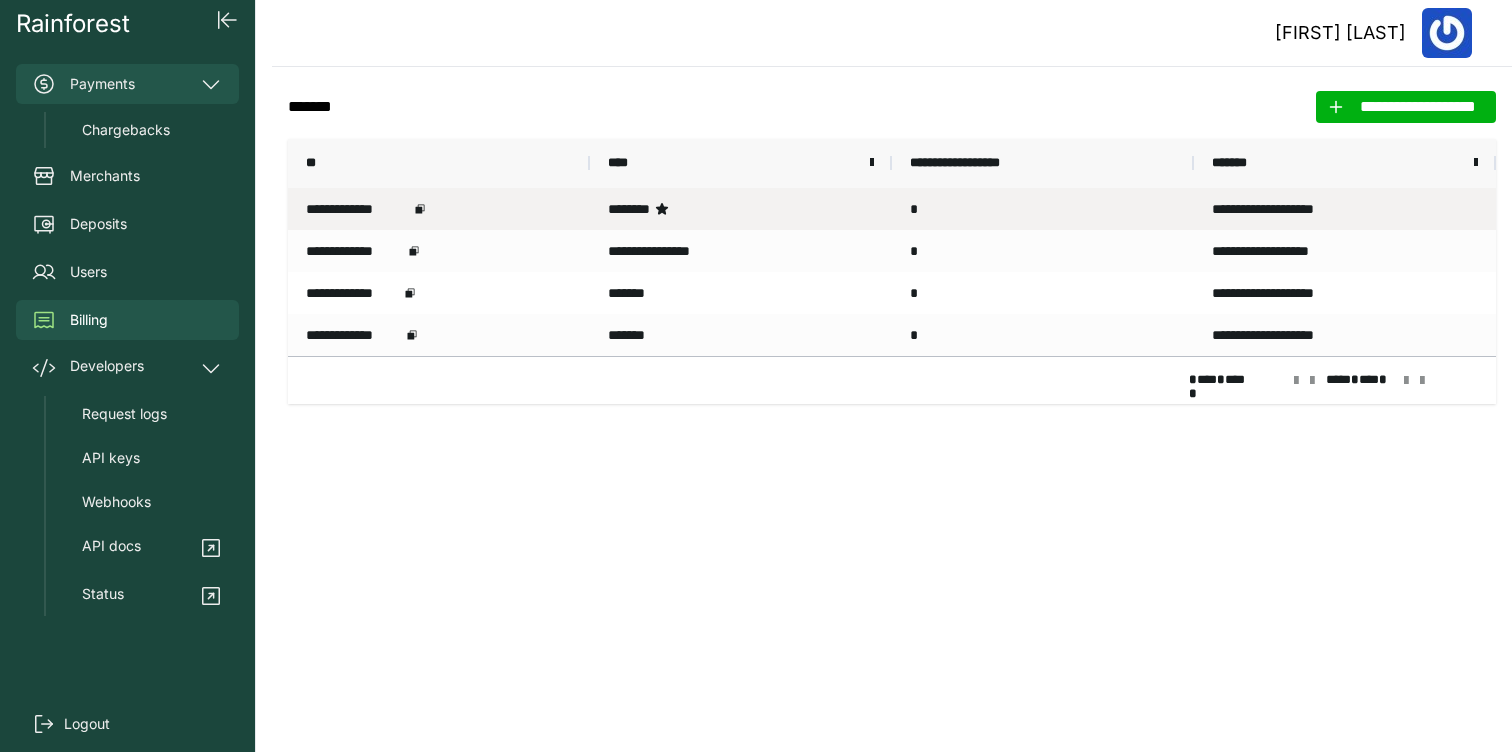 click on "Payments" at bounding box center [127, 84] 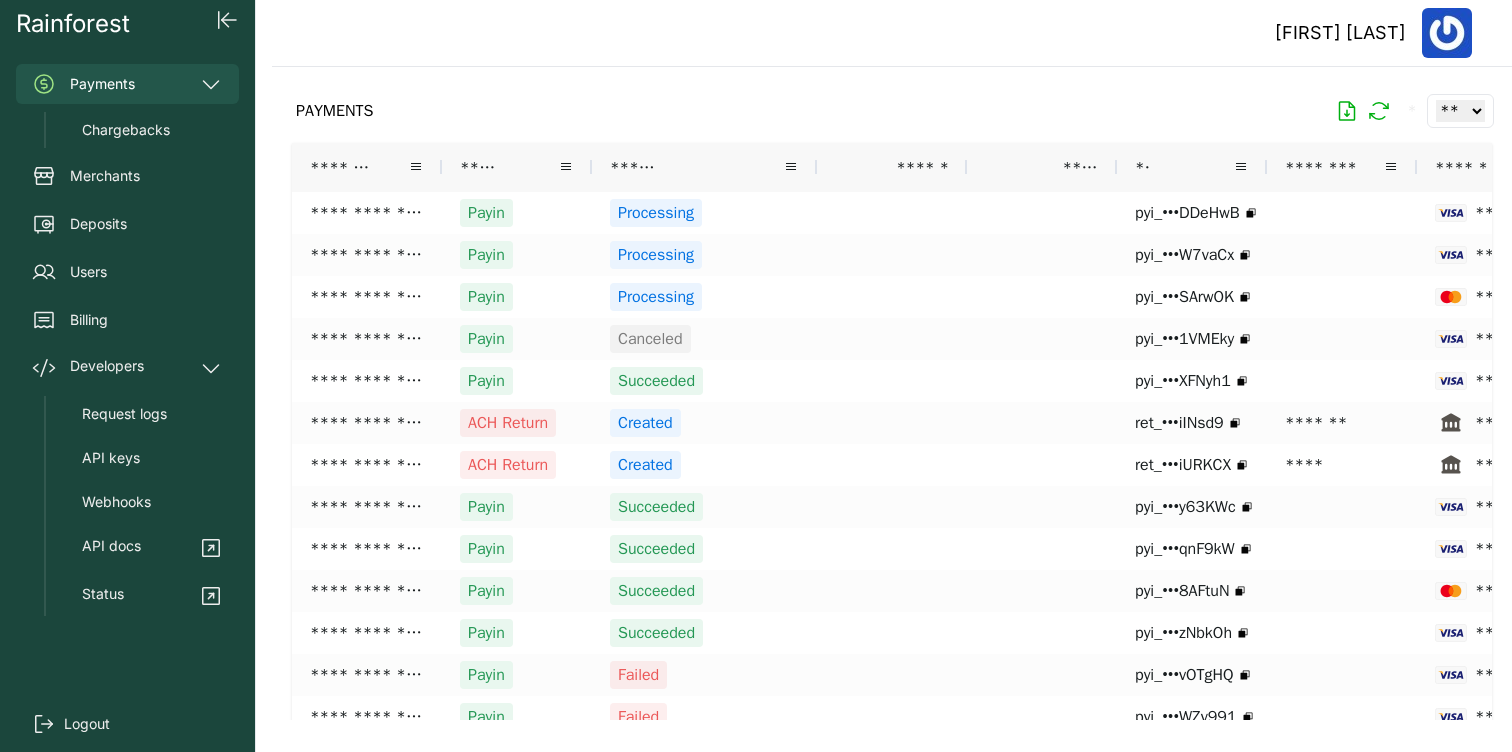 click 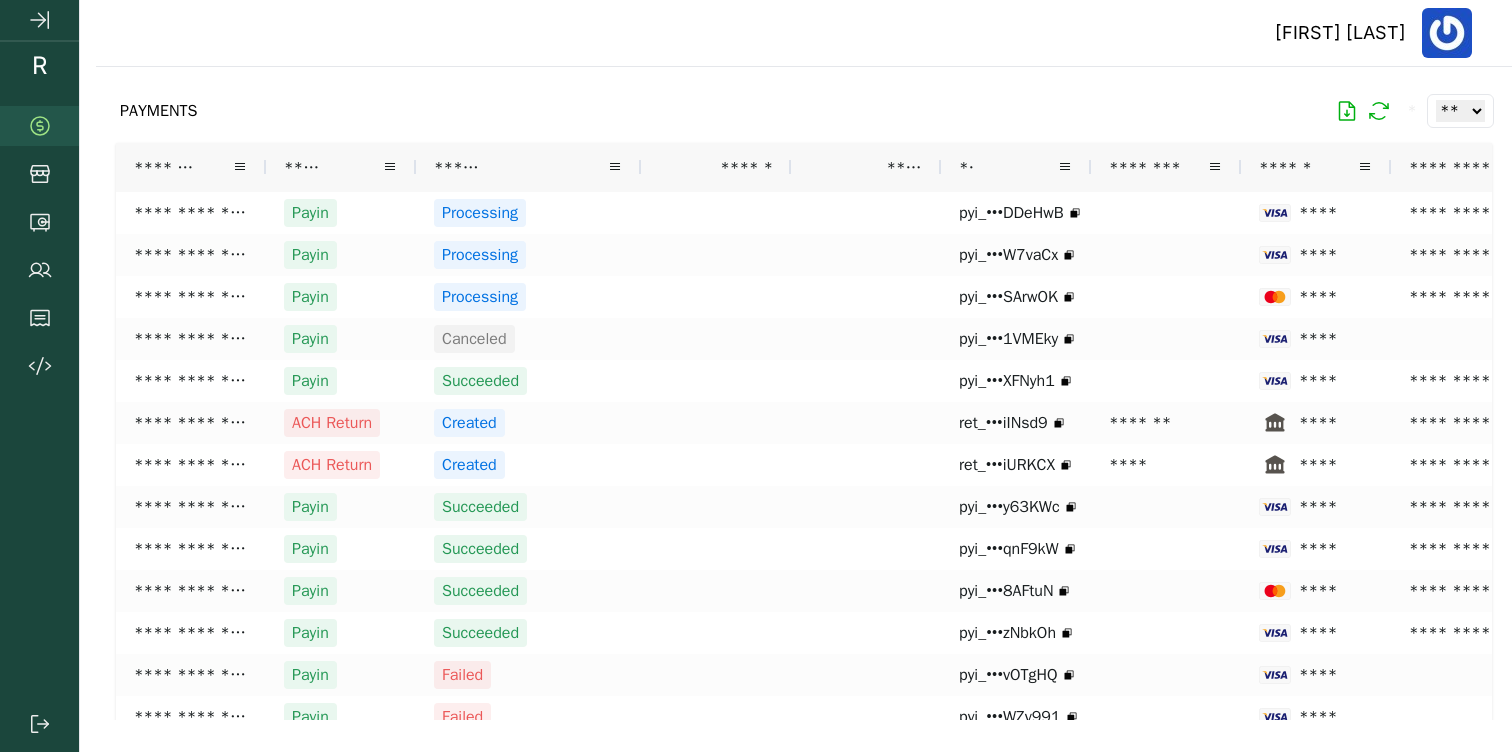 click 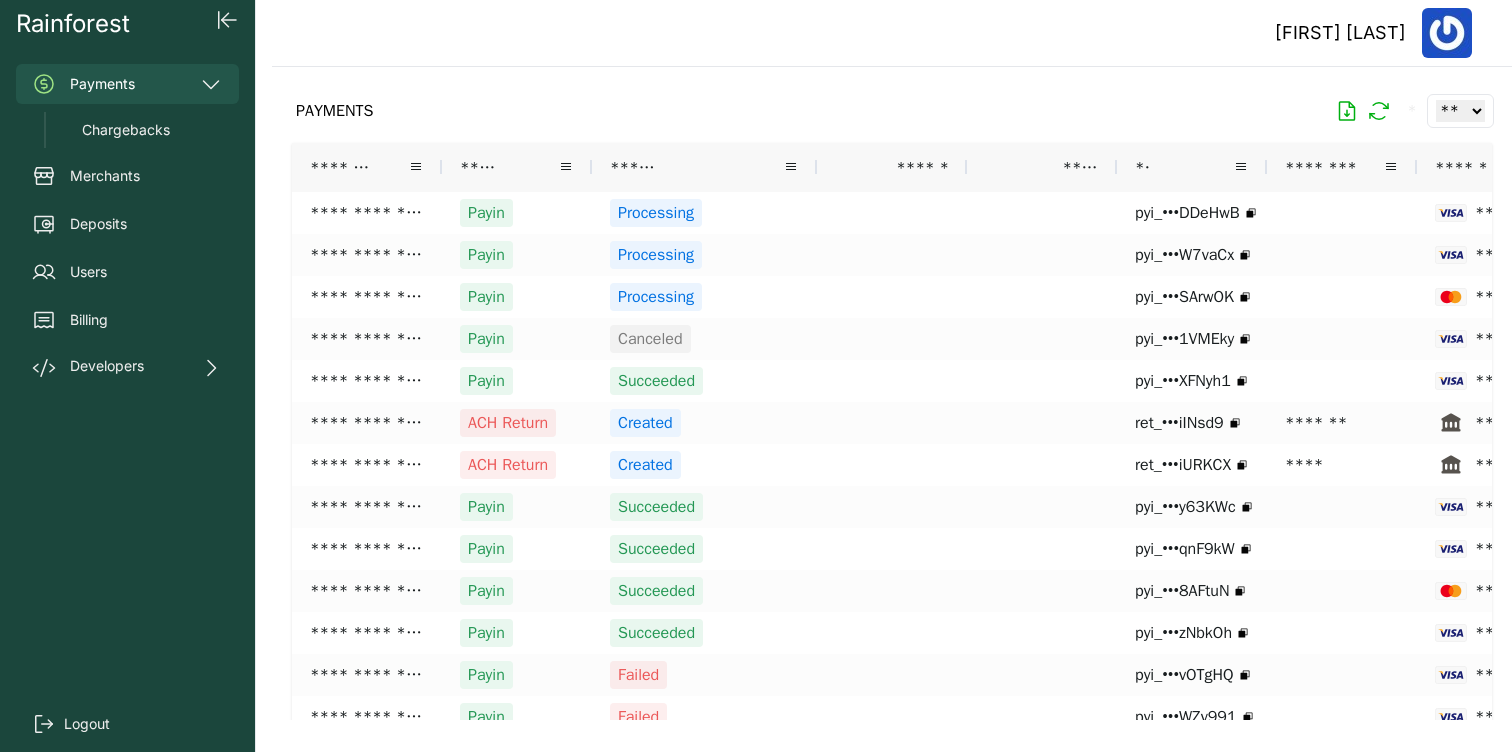 click on "Rainforest Payments Chargebacks Merchants Deposits Users Billing Developers Request logs API keys Webhooks API docs Status Logout" at bounding box center (128, 376) 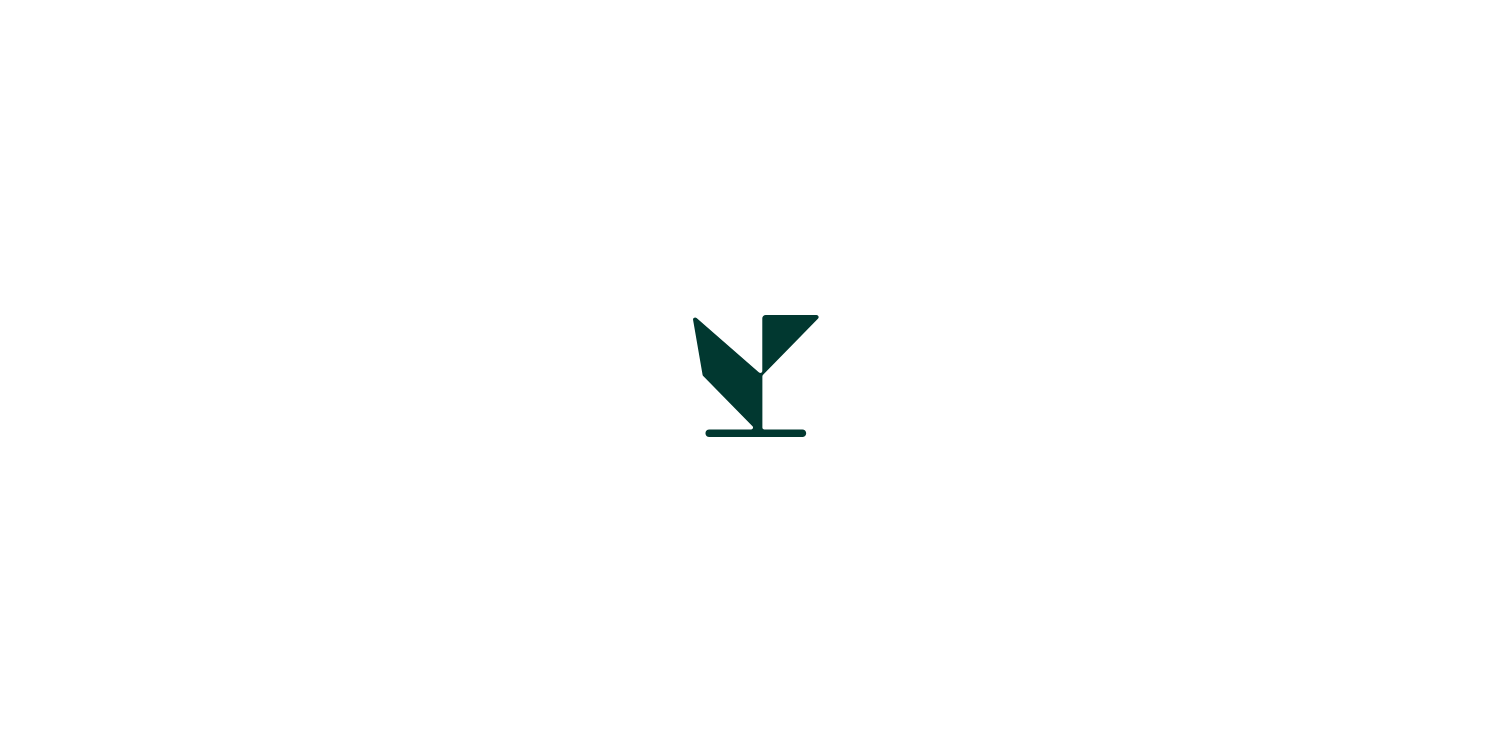 scroll, scrollTop: 0, scrollLeft: 0, axis: both 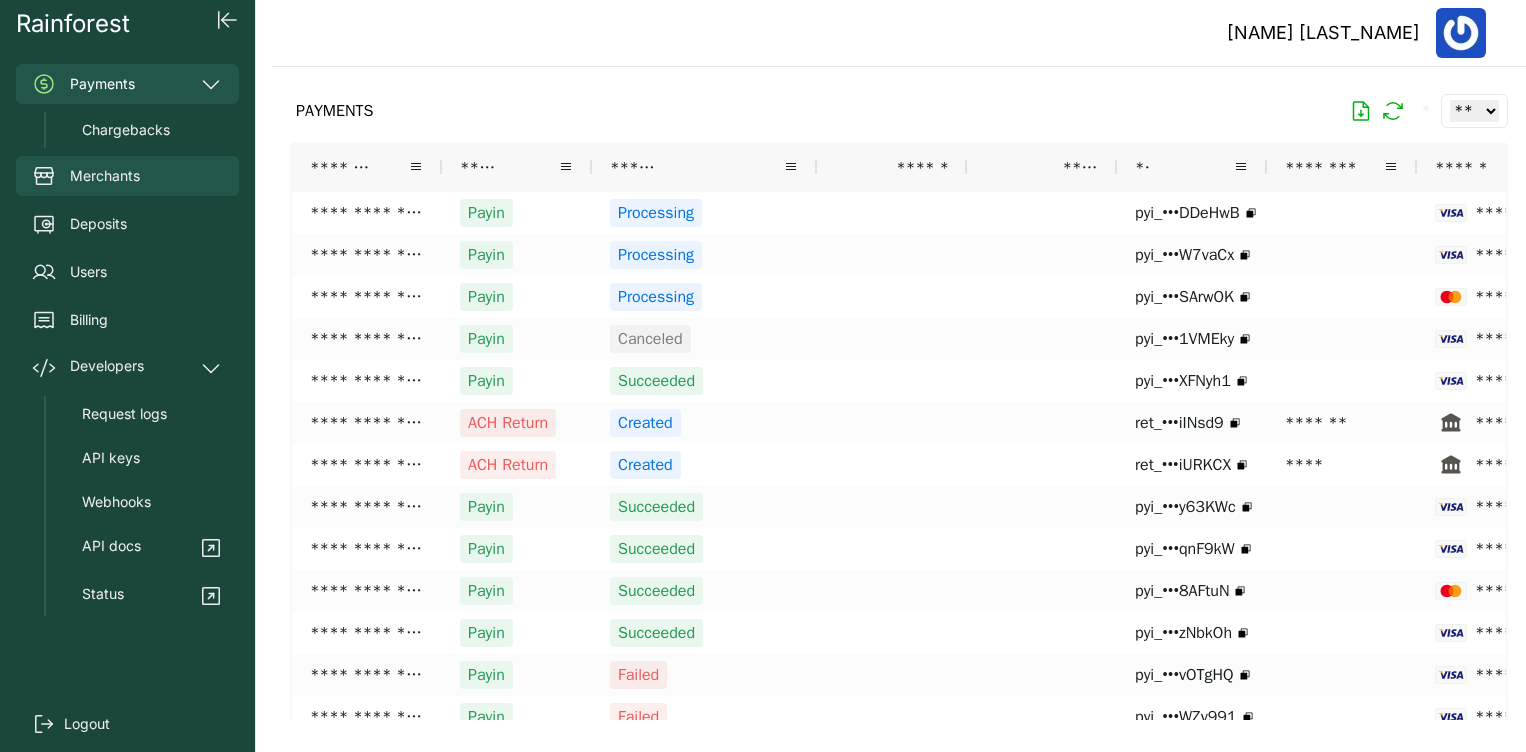 click on "Merchants" at bounding box center [105, 176] 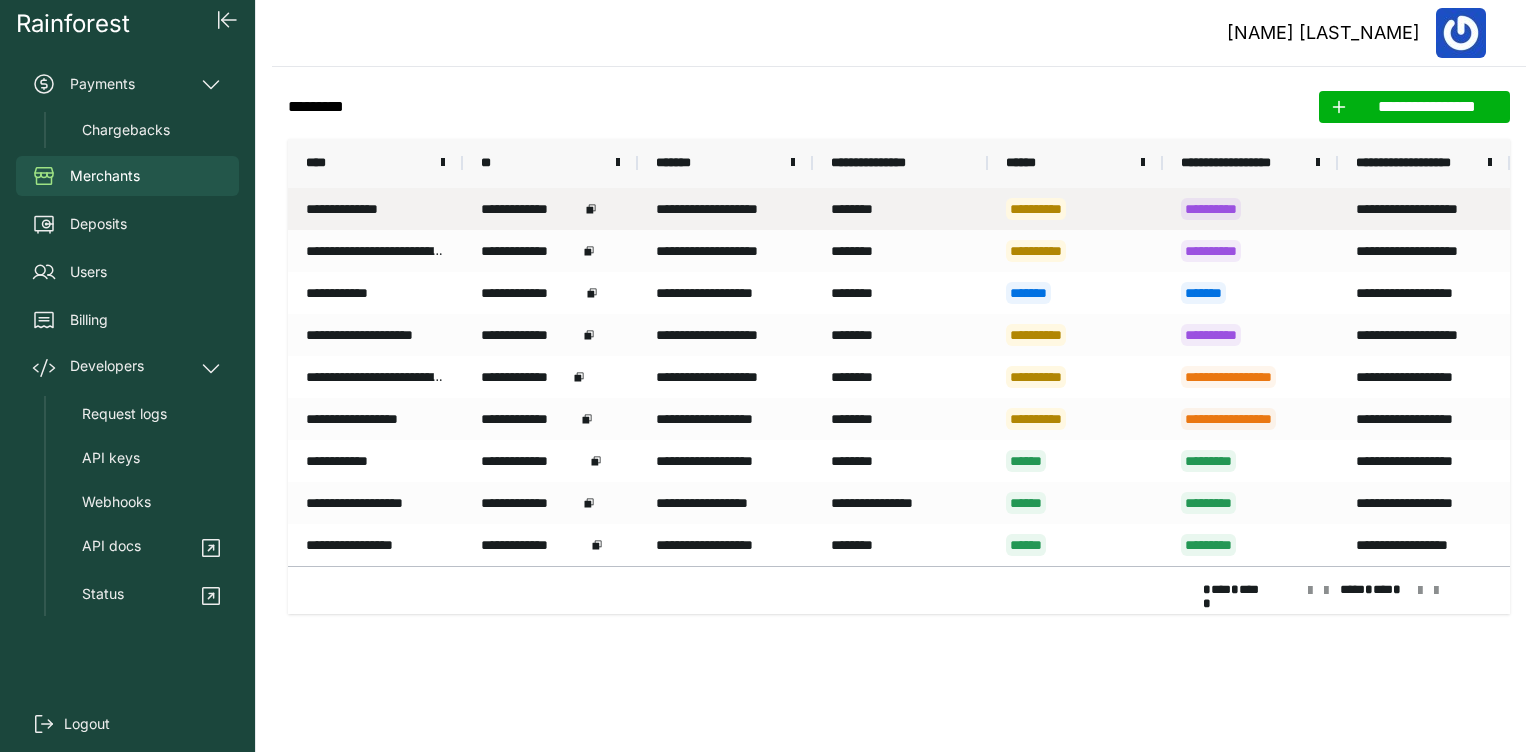 click on "**********" at bounding box center (725, 209) 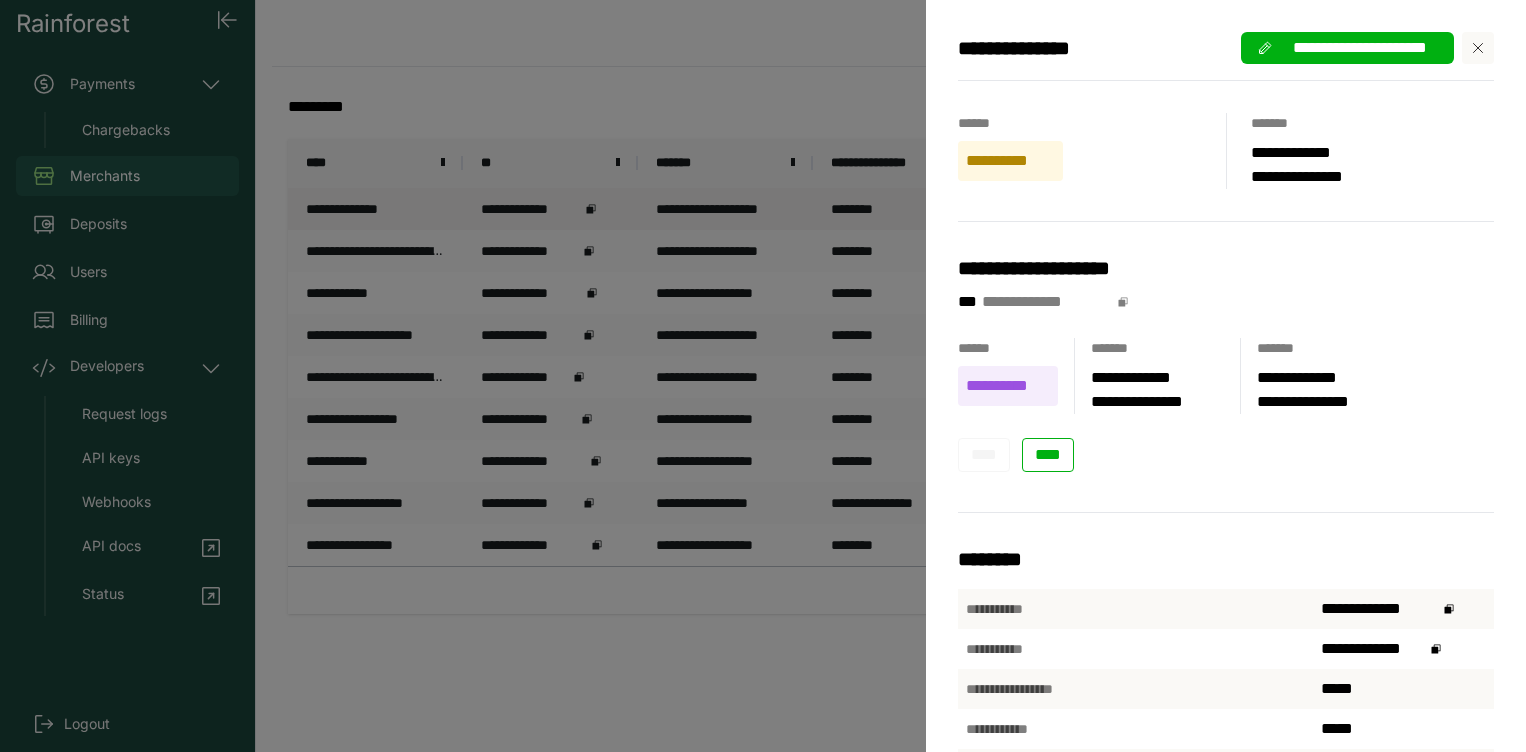 click on "**********" at bounding box center (763, 376) 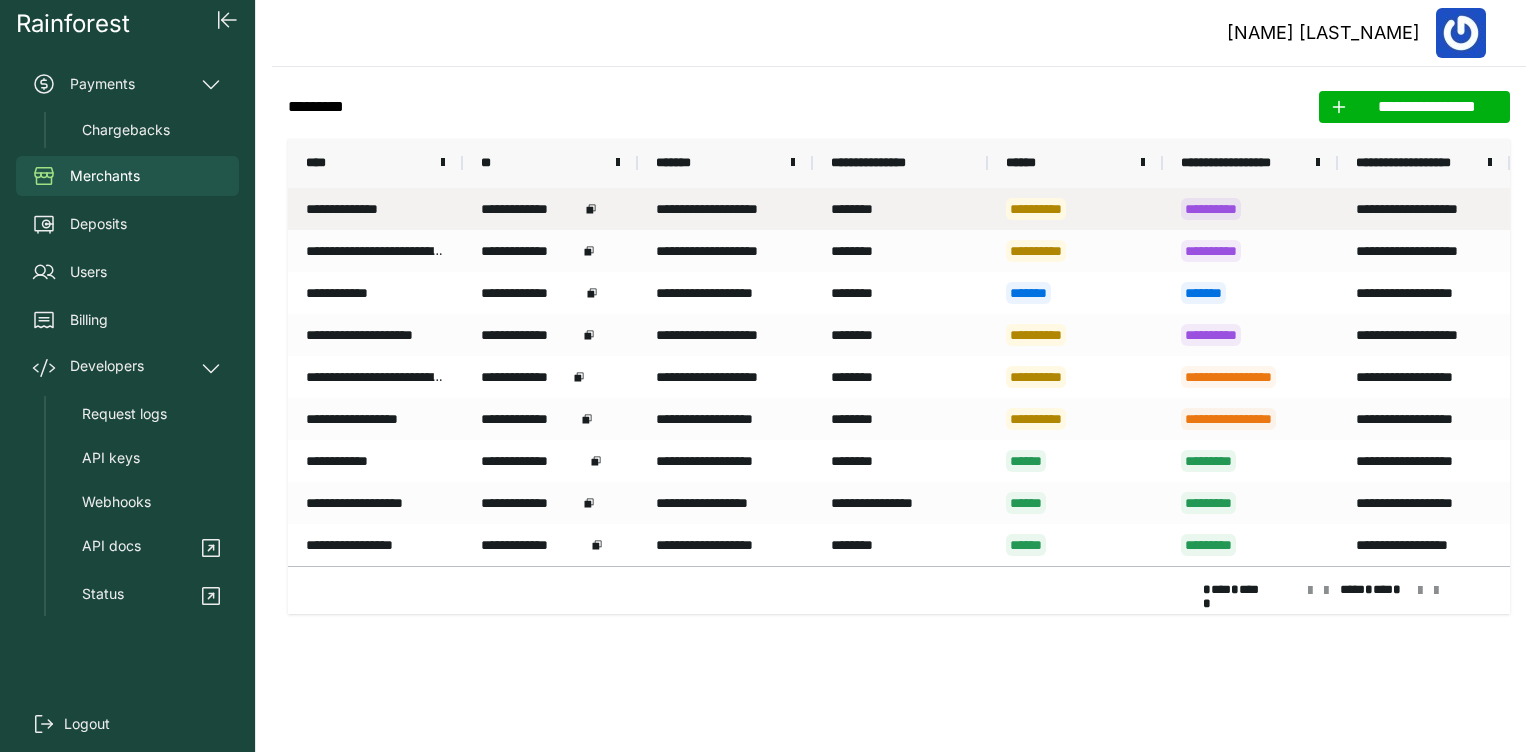 click on "**********" at bounding box center (375, 209) 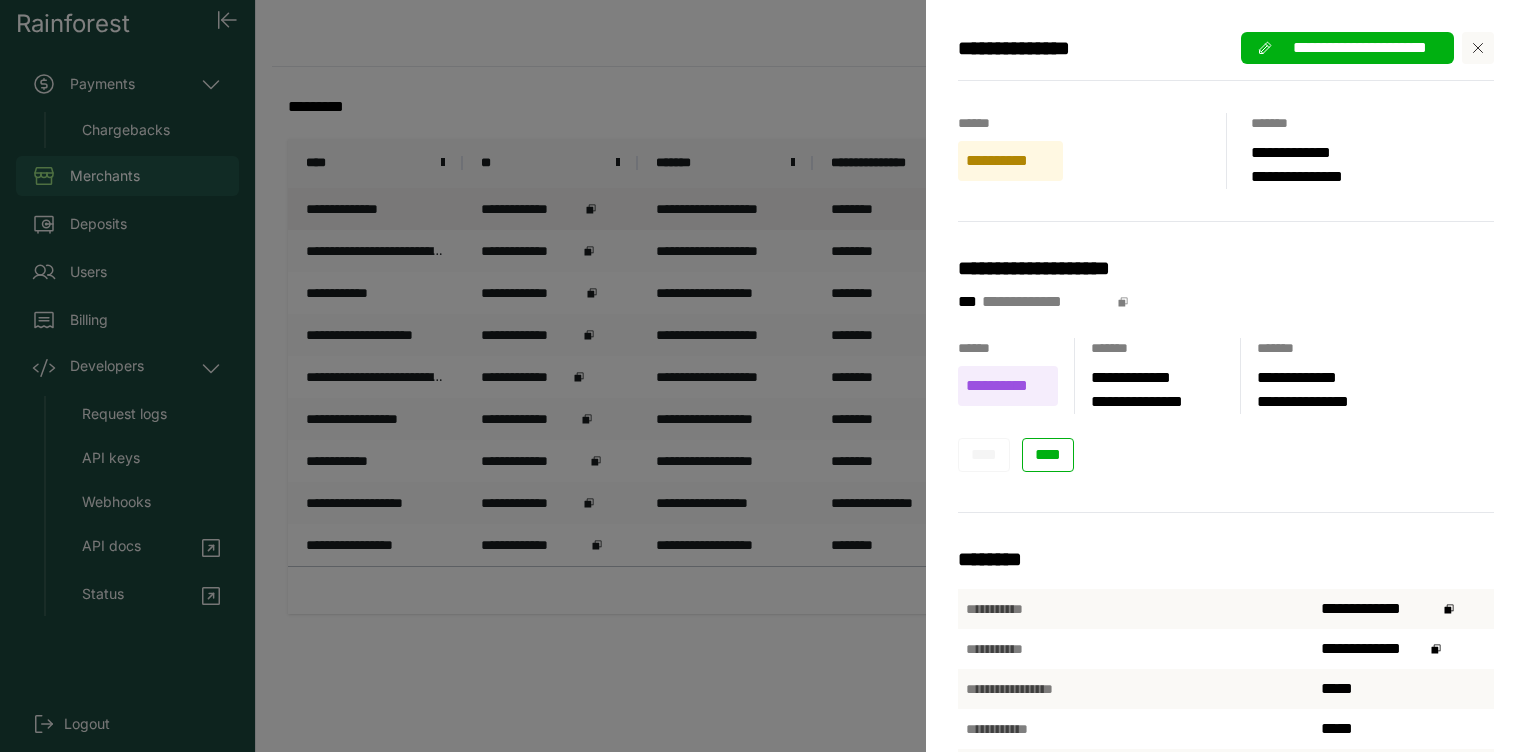click on "**********" at bounding box center [763, 376] 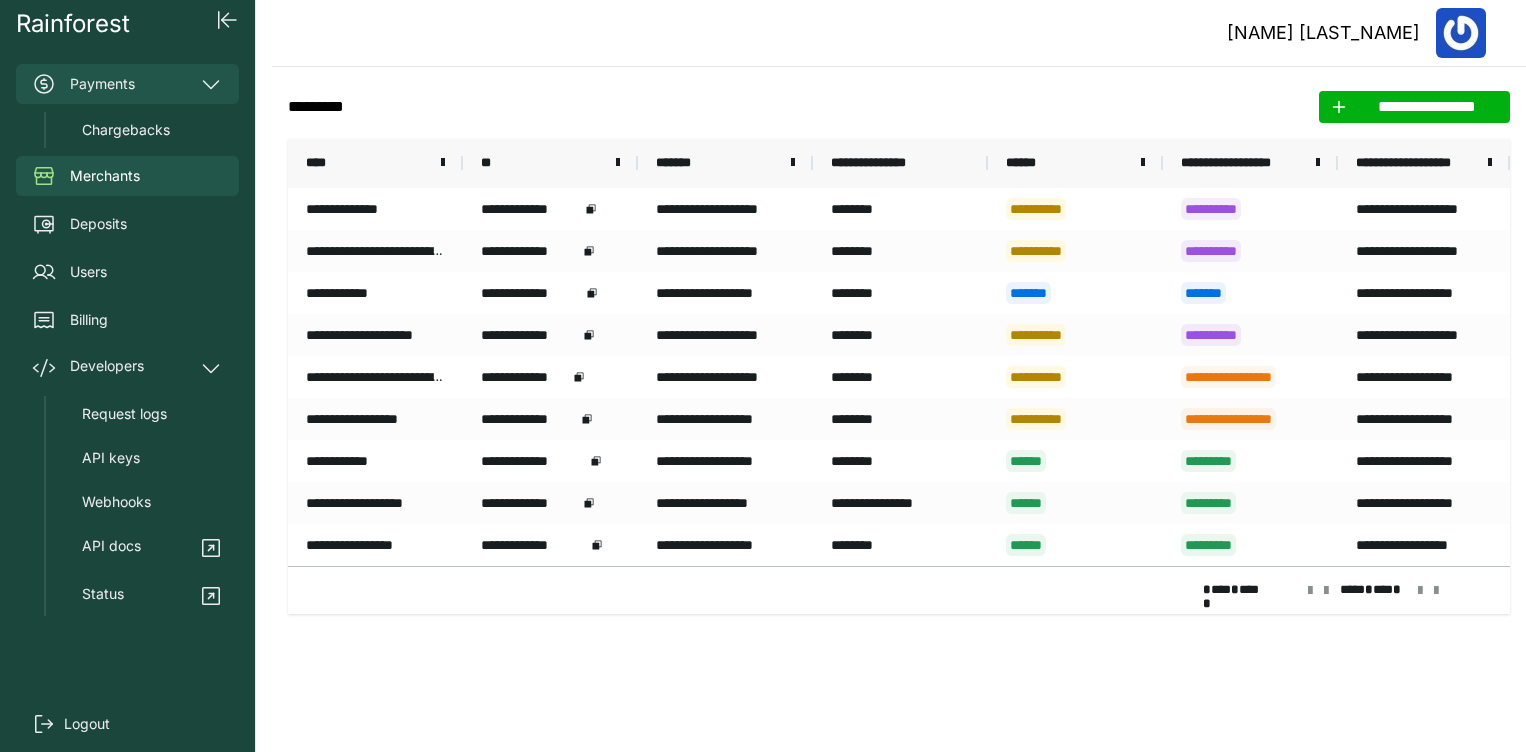 click on "Payments" at bounding box center (127, 84) 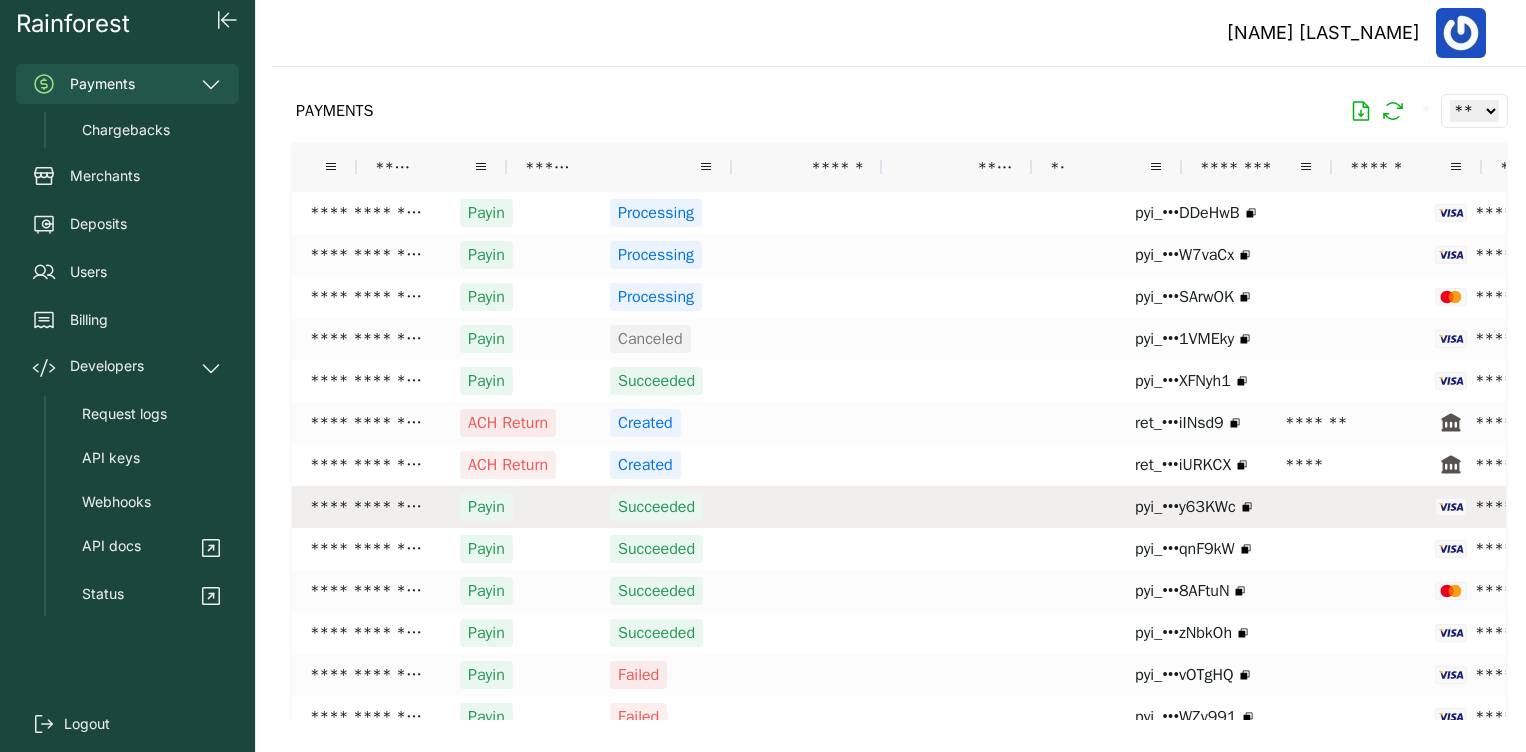 scroll, scrollTop: 0, scrollLeft: 266, axis: horizontal 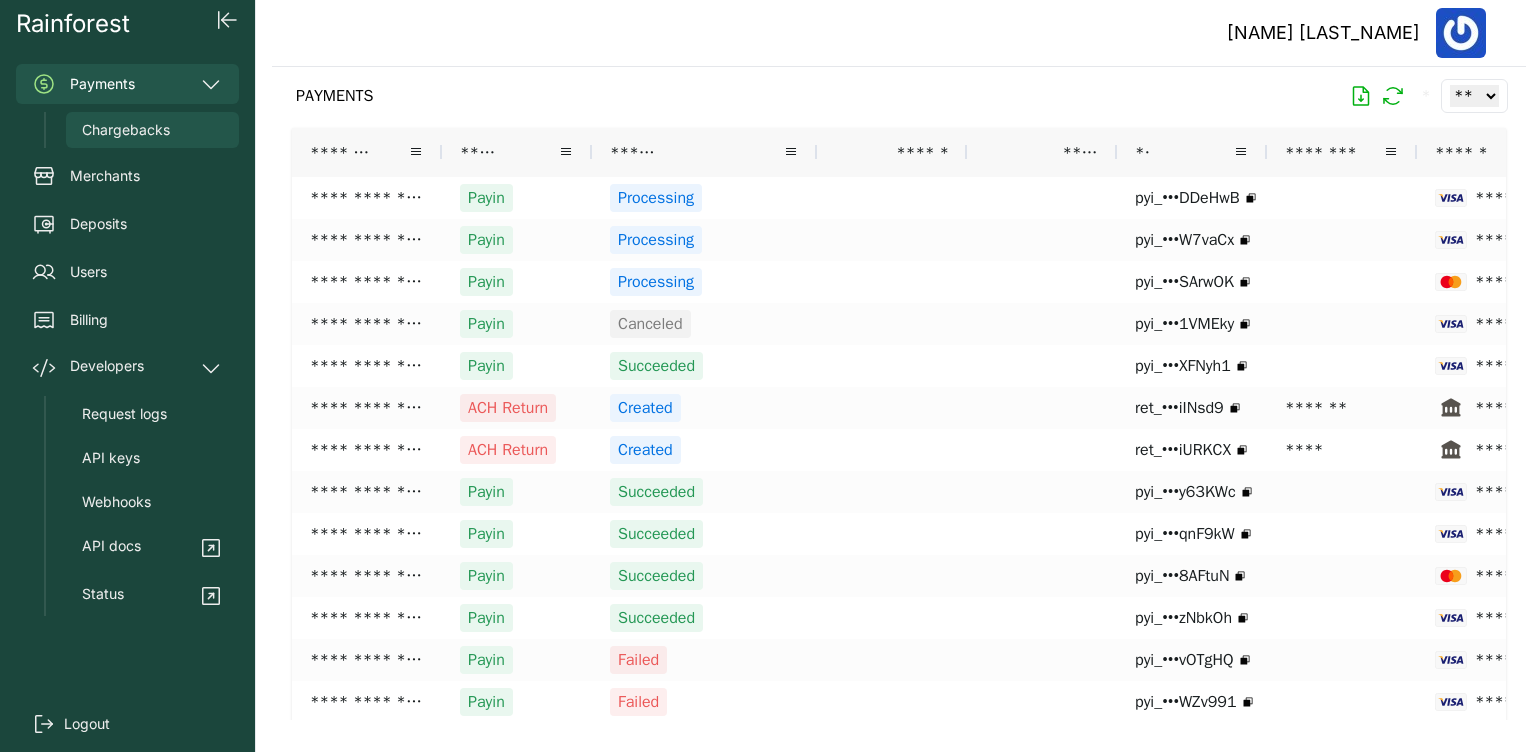 click on "Chargebacks" at bounding box center (126, 130) 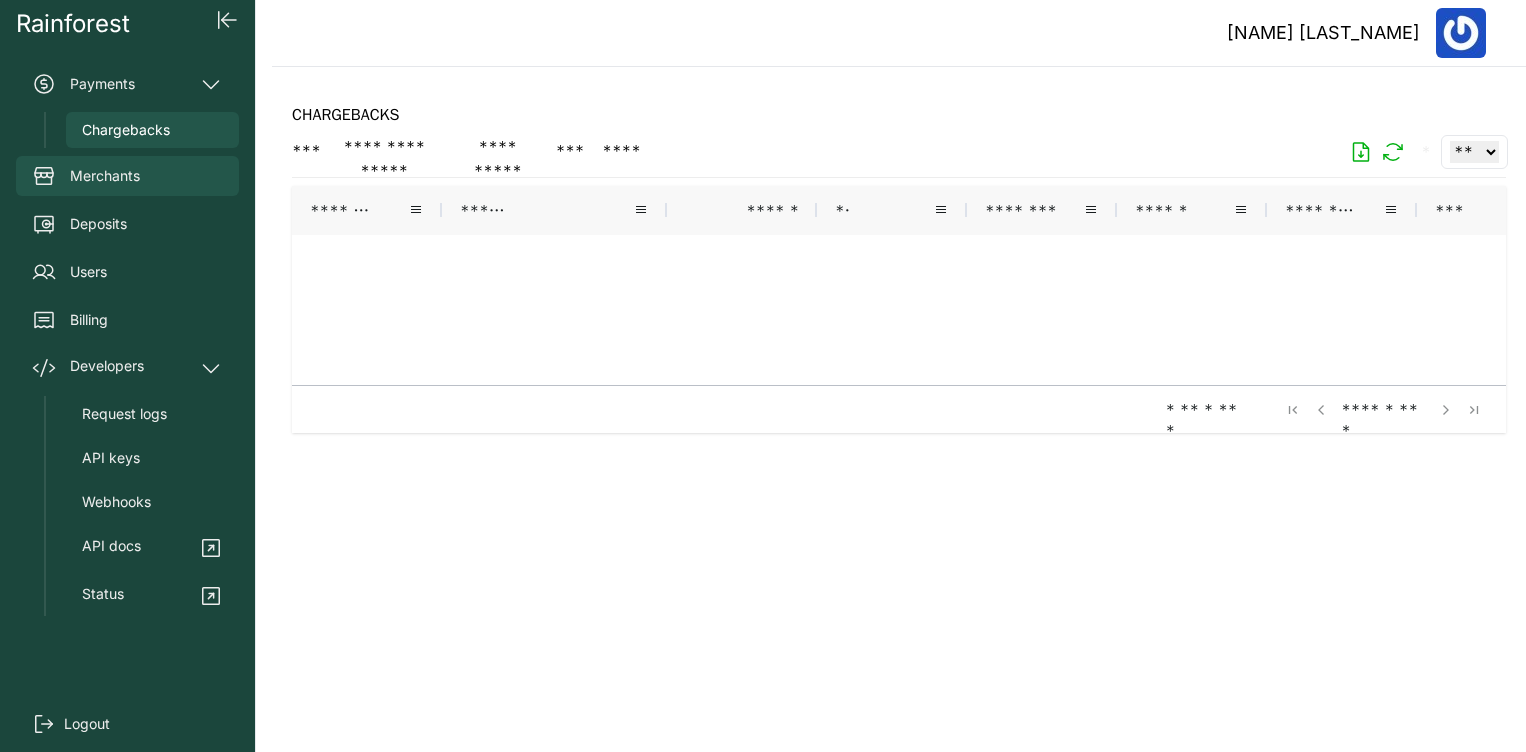 click on "Merchants" at bounding box center (127, 176) 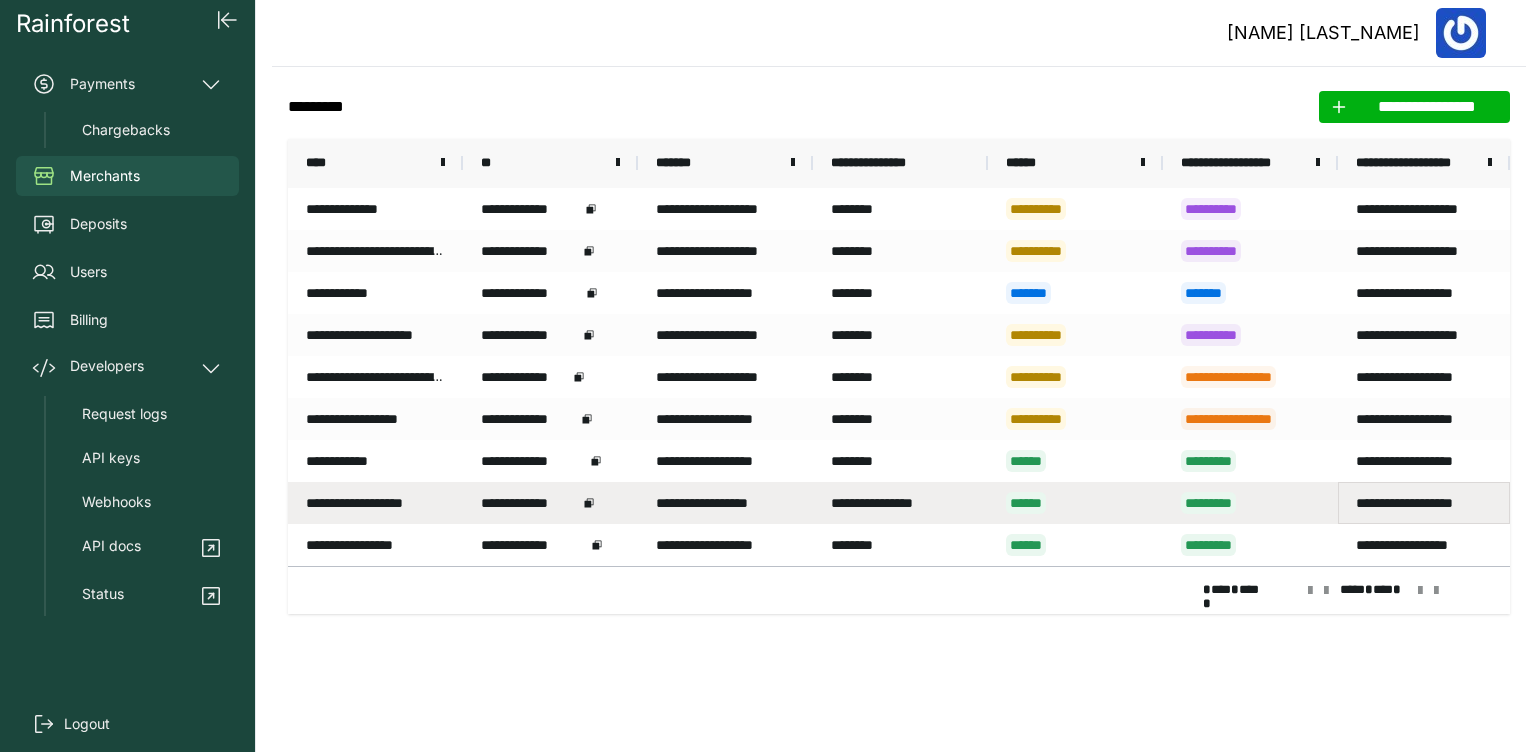 drag, startPoint x: 1346, startPoint y: 499, endPoint x: 1478, endPoint y: 499, distance: 132 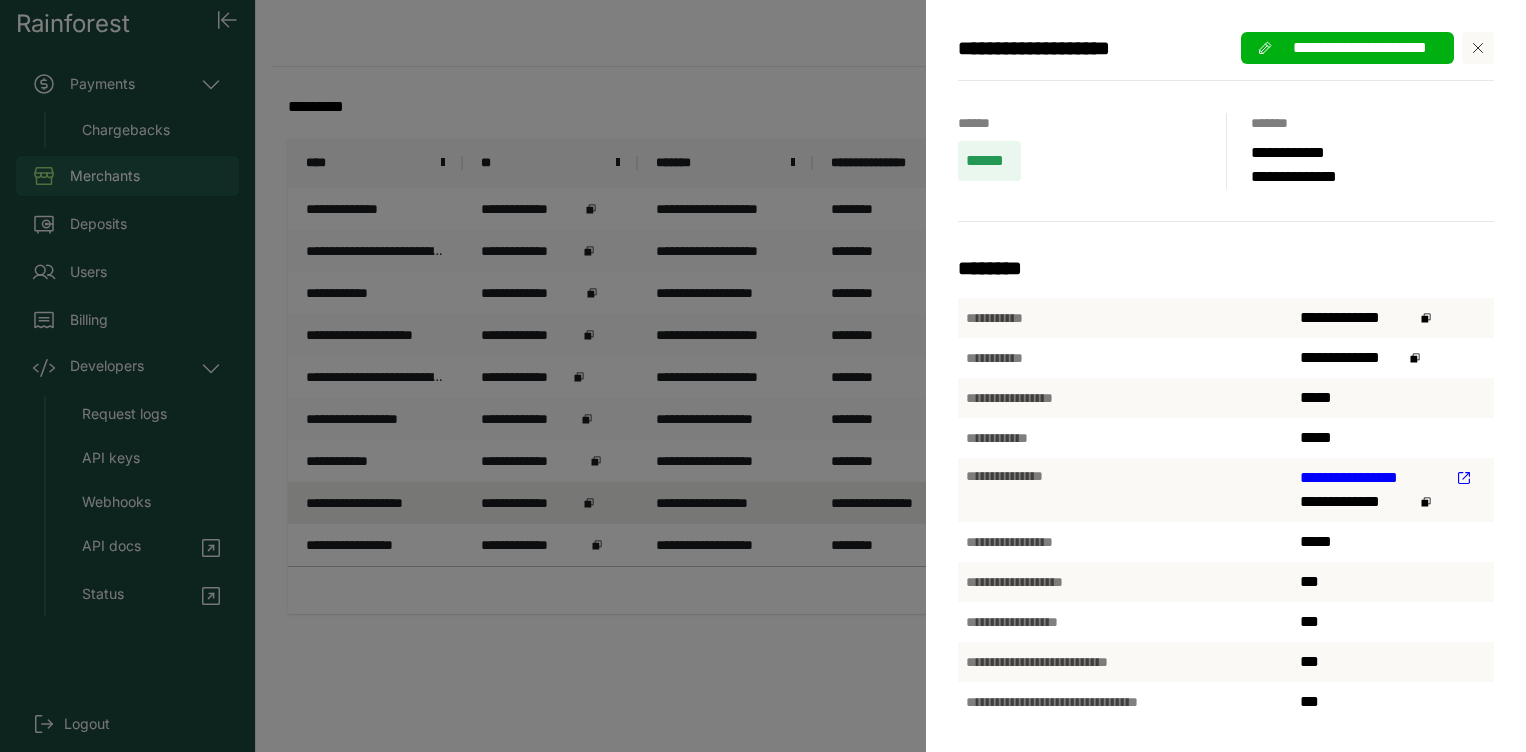 click at bounding box center (1478, 48) 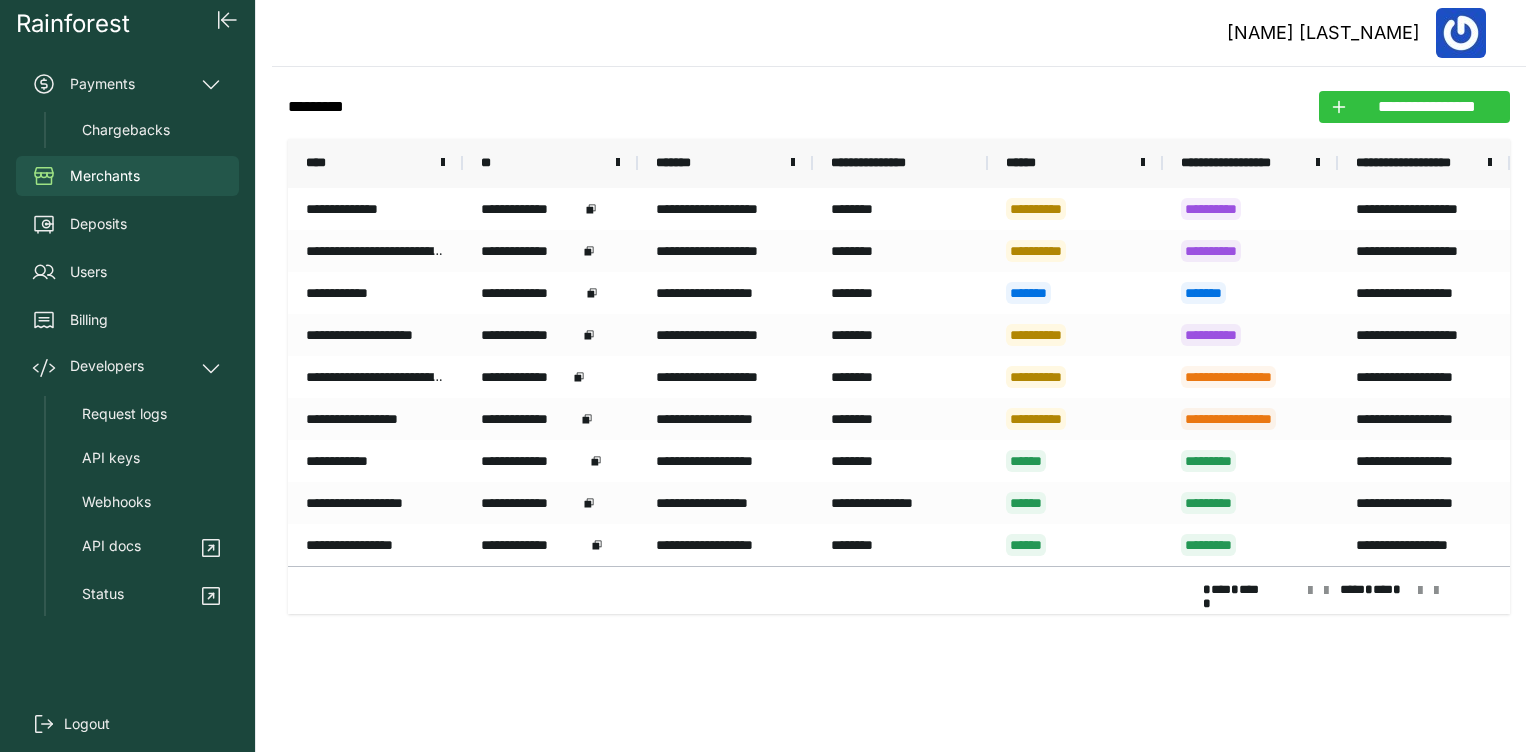 click on "**********" at bounding box center [1426, 107] 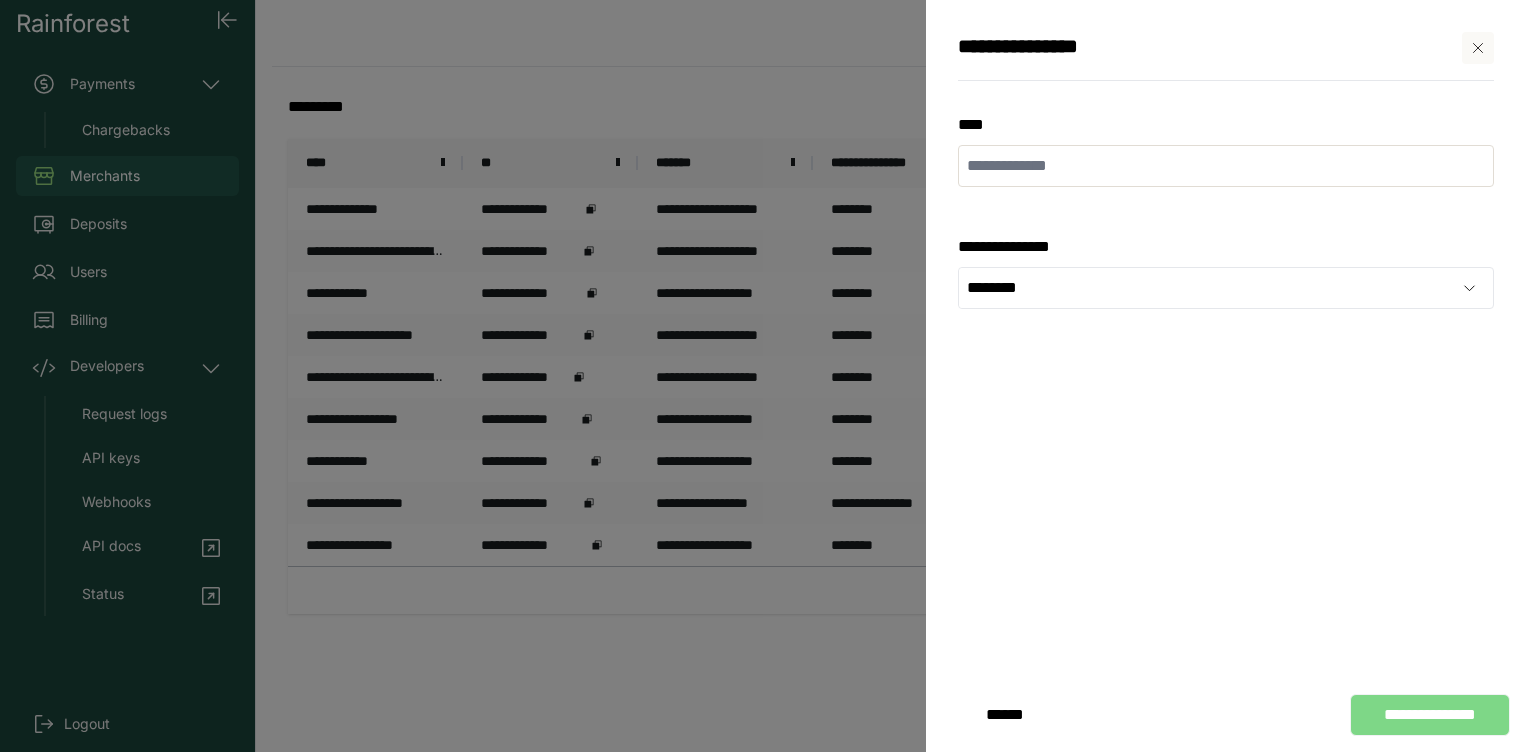 click 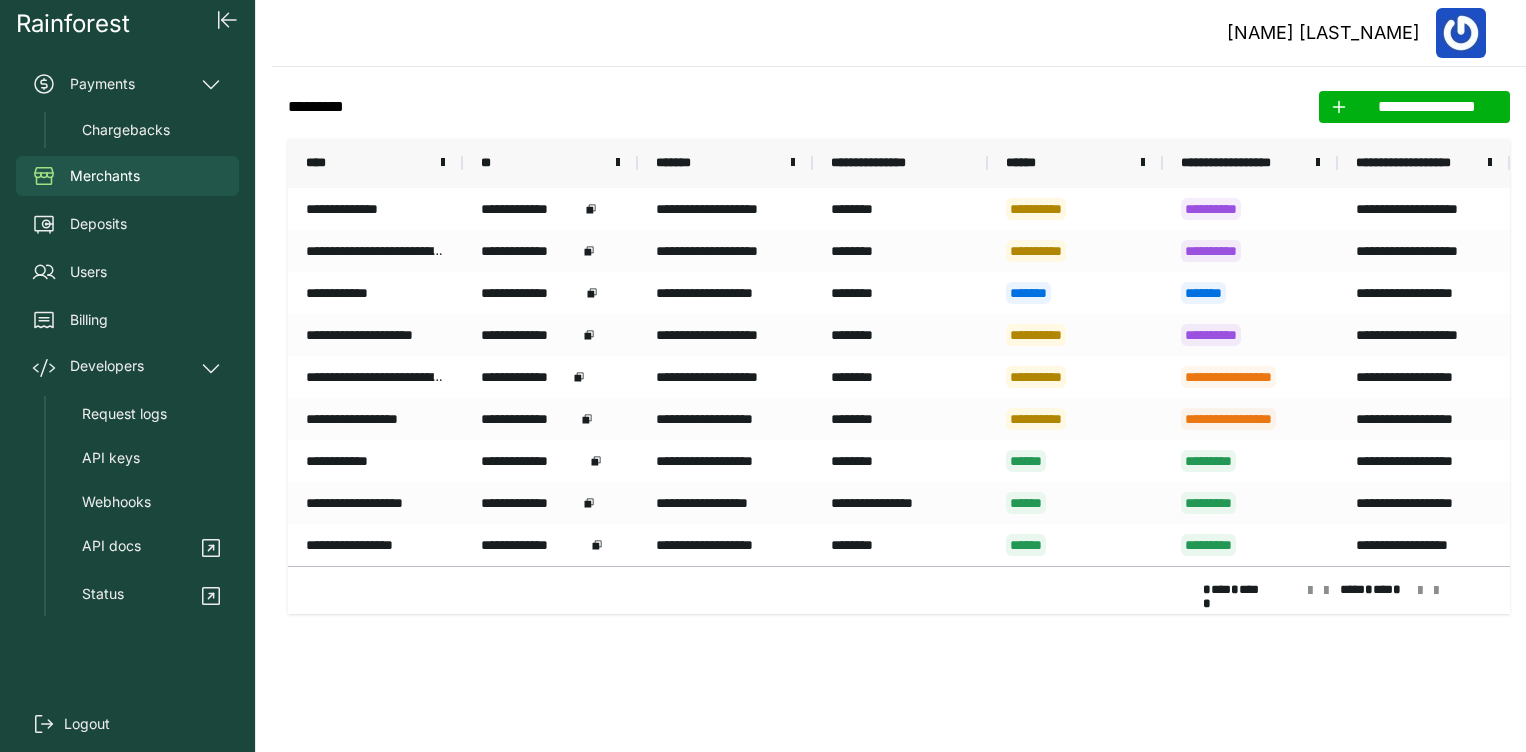click on "**********" 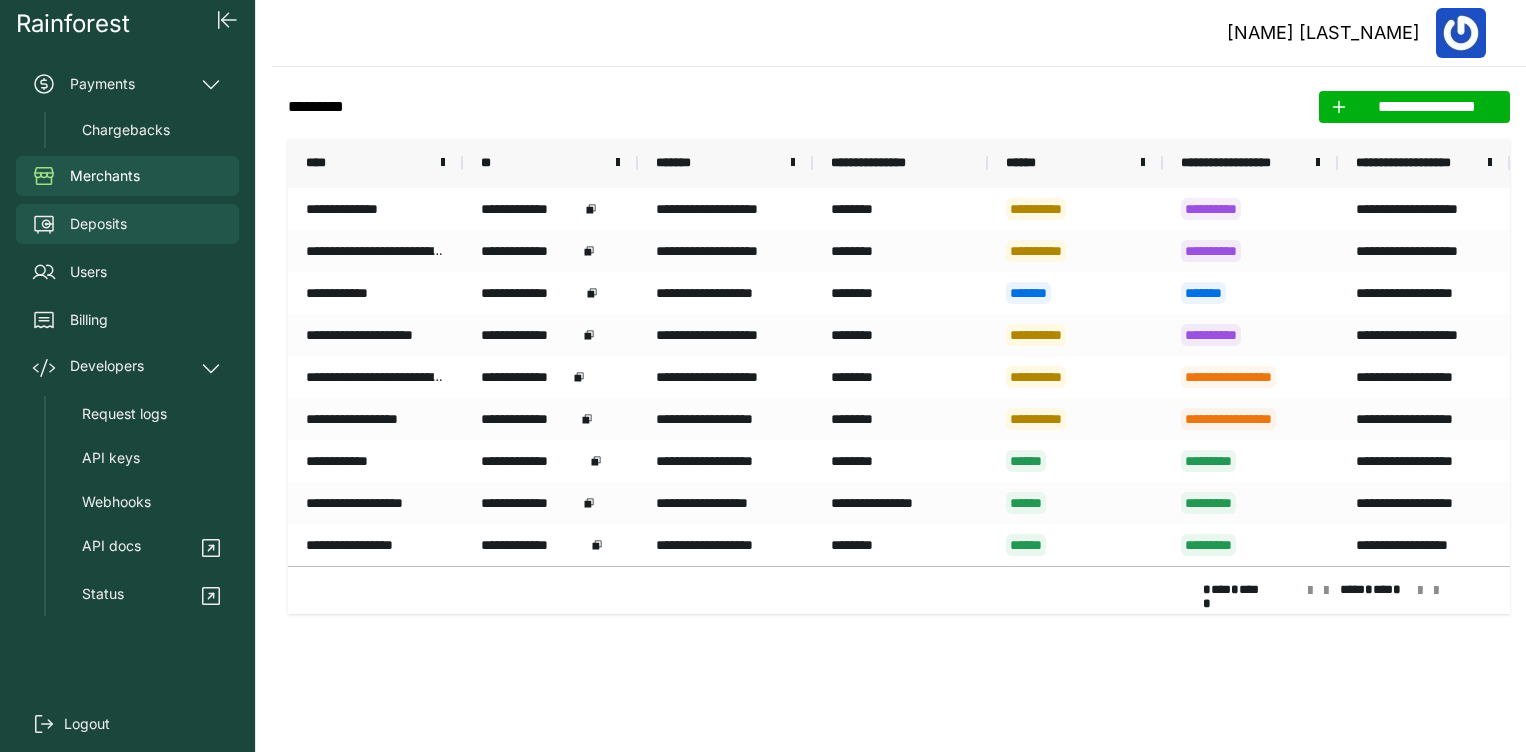 click on "Deposits" at bounding box center [98, 224] 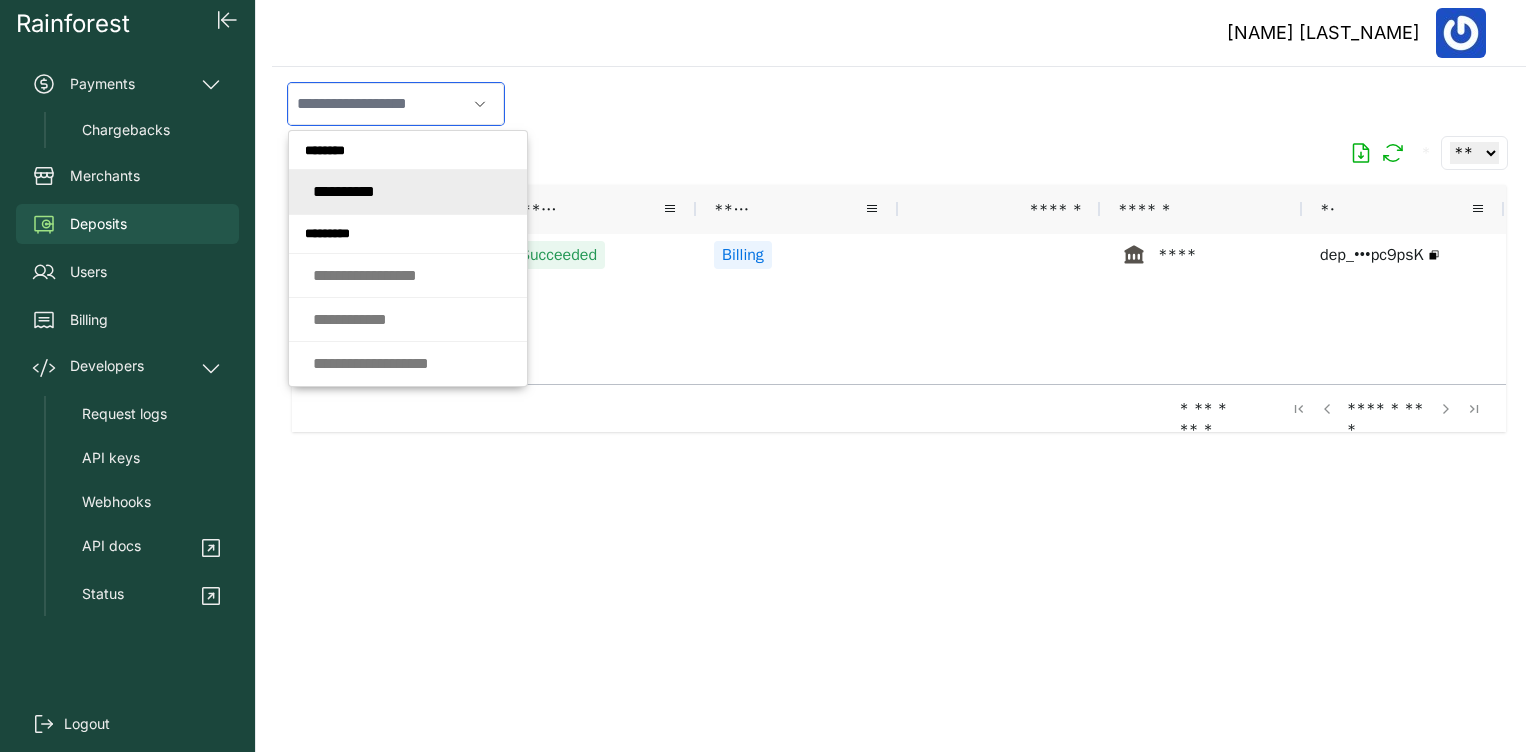 click at bounding box center (377, 104) 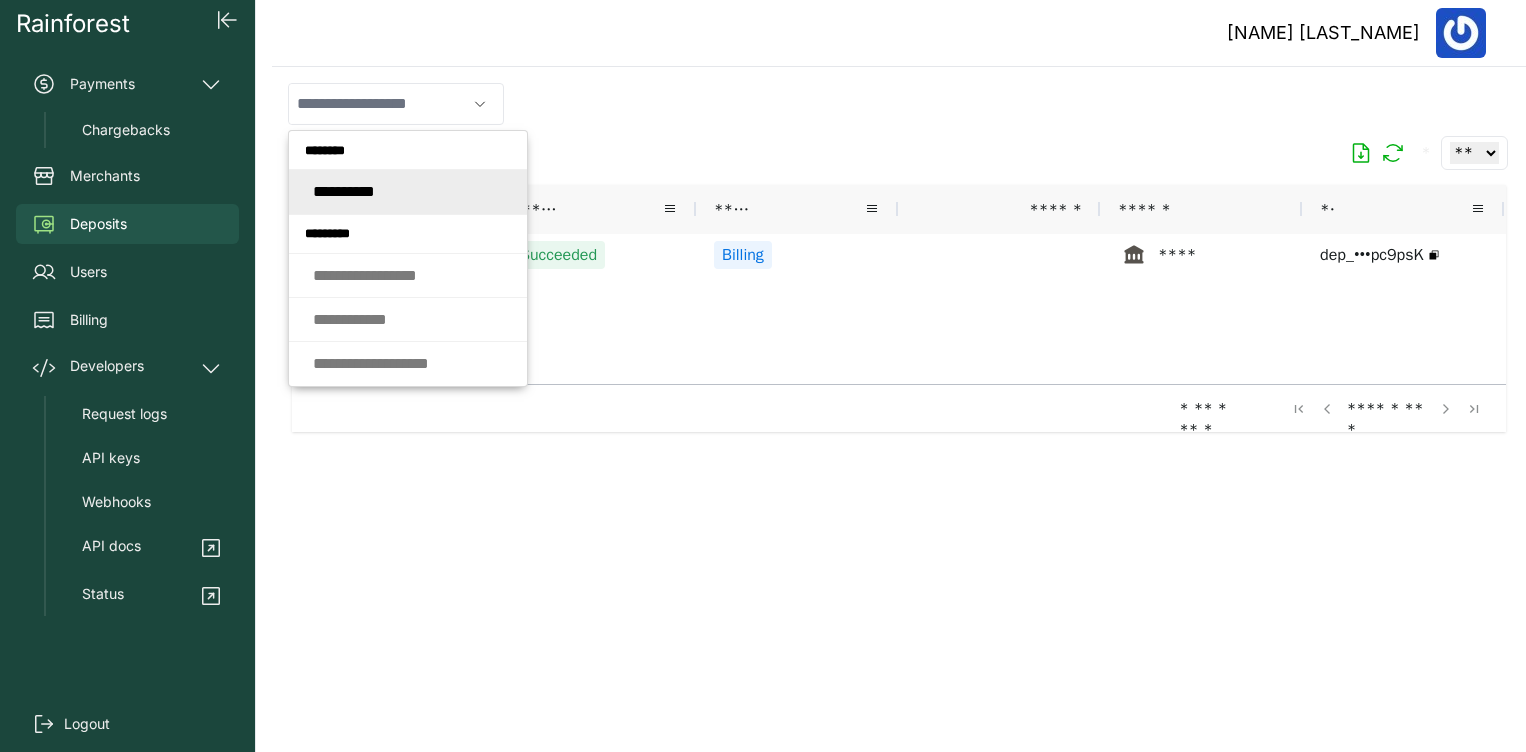 type on "**********" 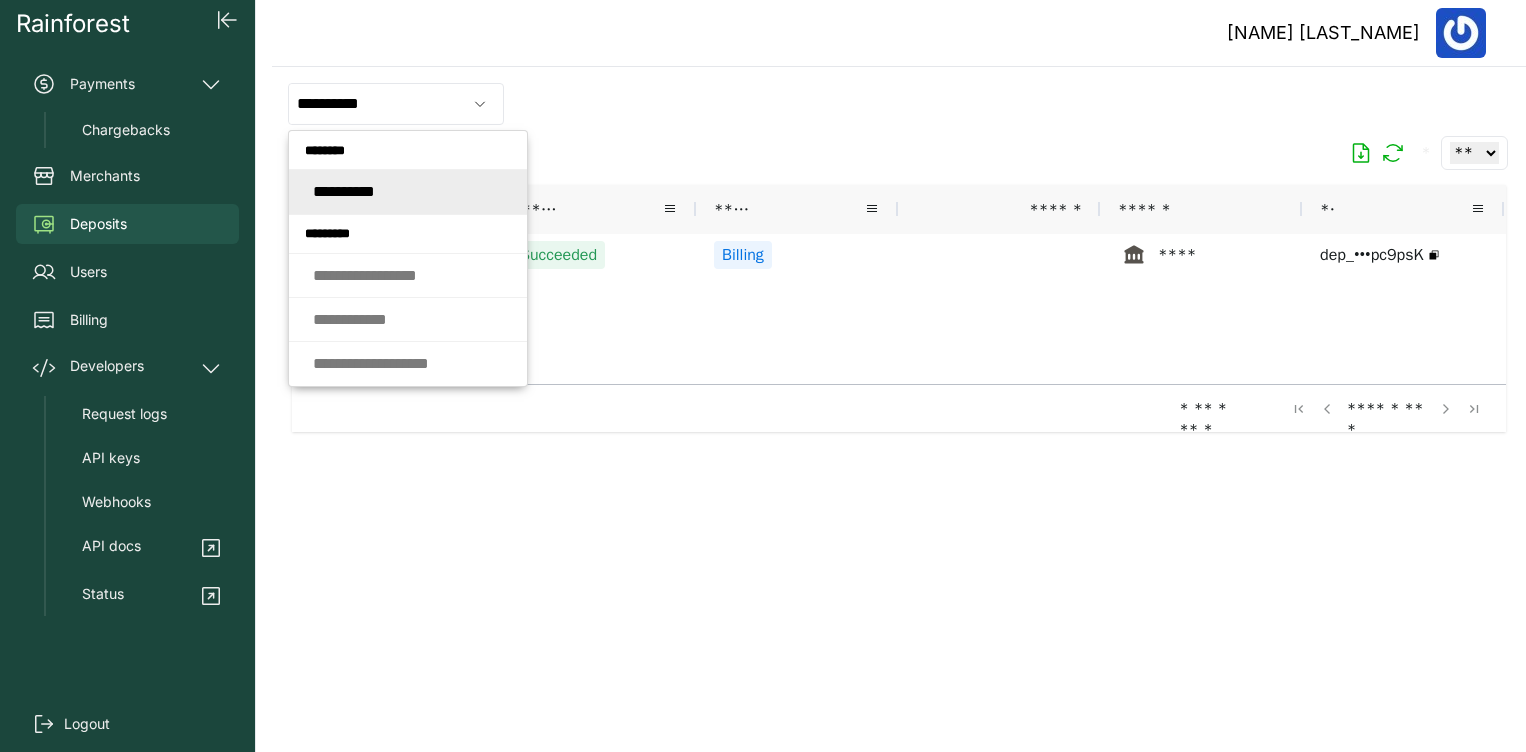 click on "[FIRST] [LAST]" at bounding box center (899, 33) 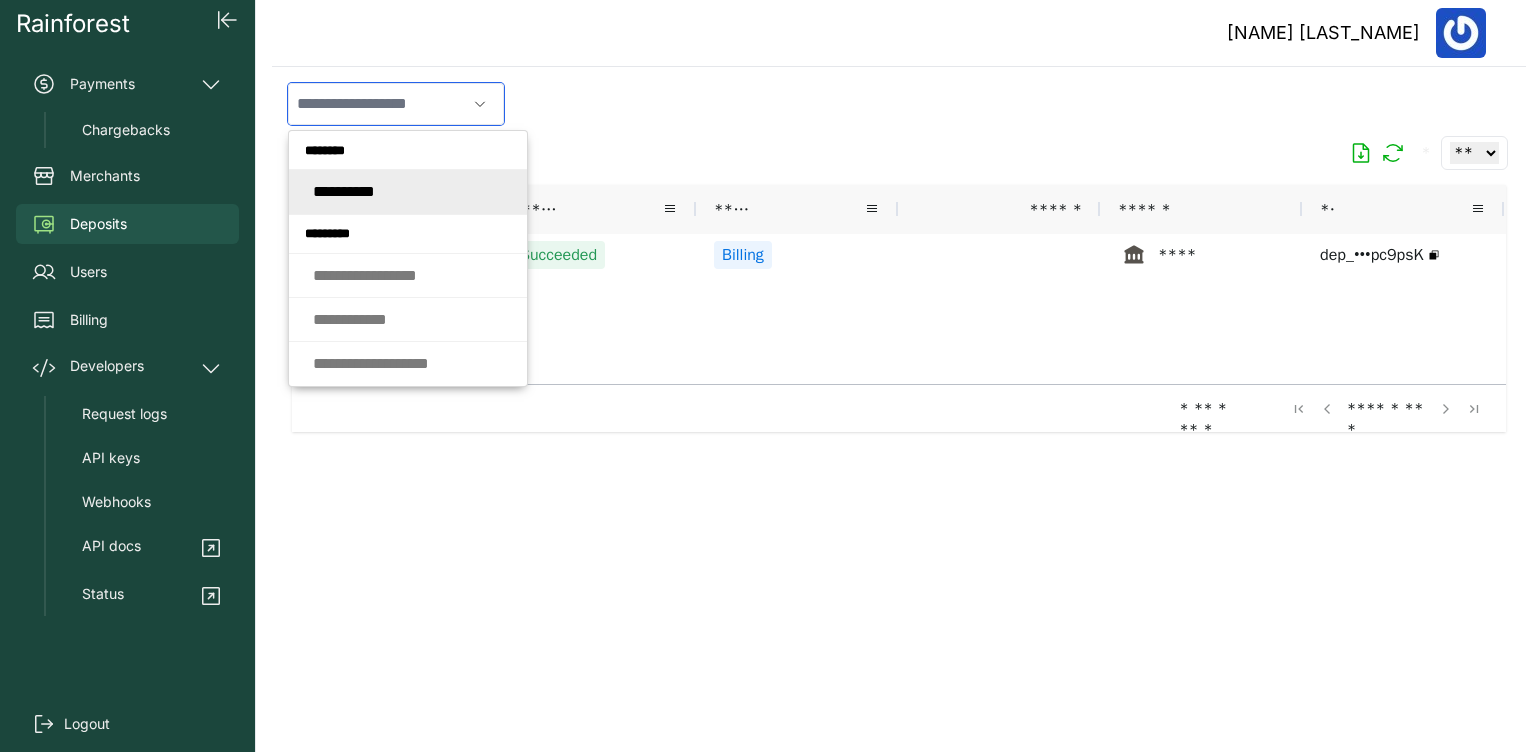 click at bounding box center (377, 104) 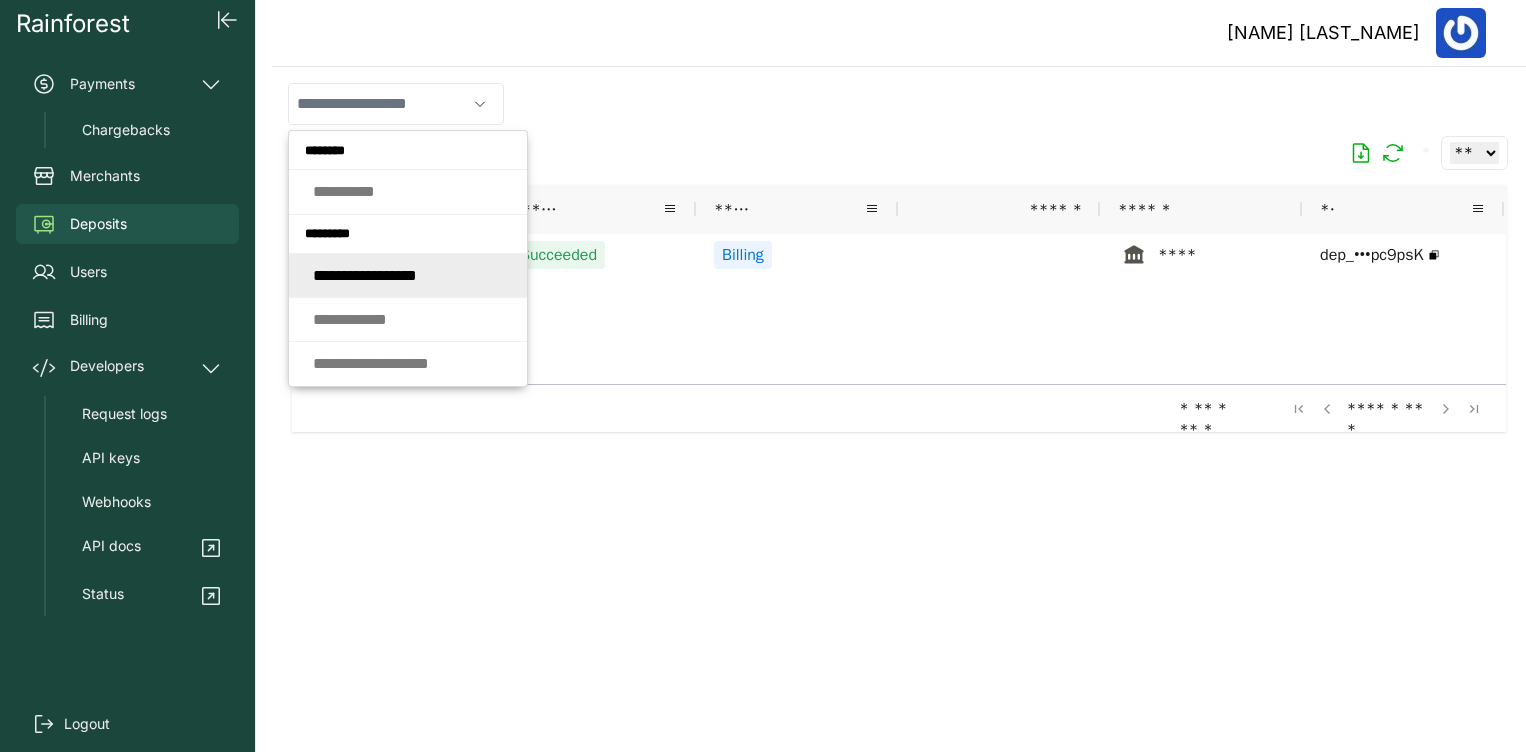 type on "**********" 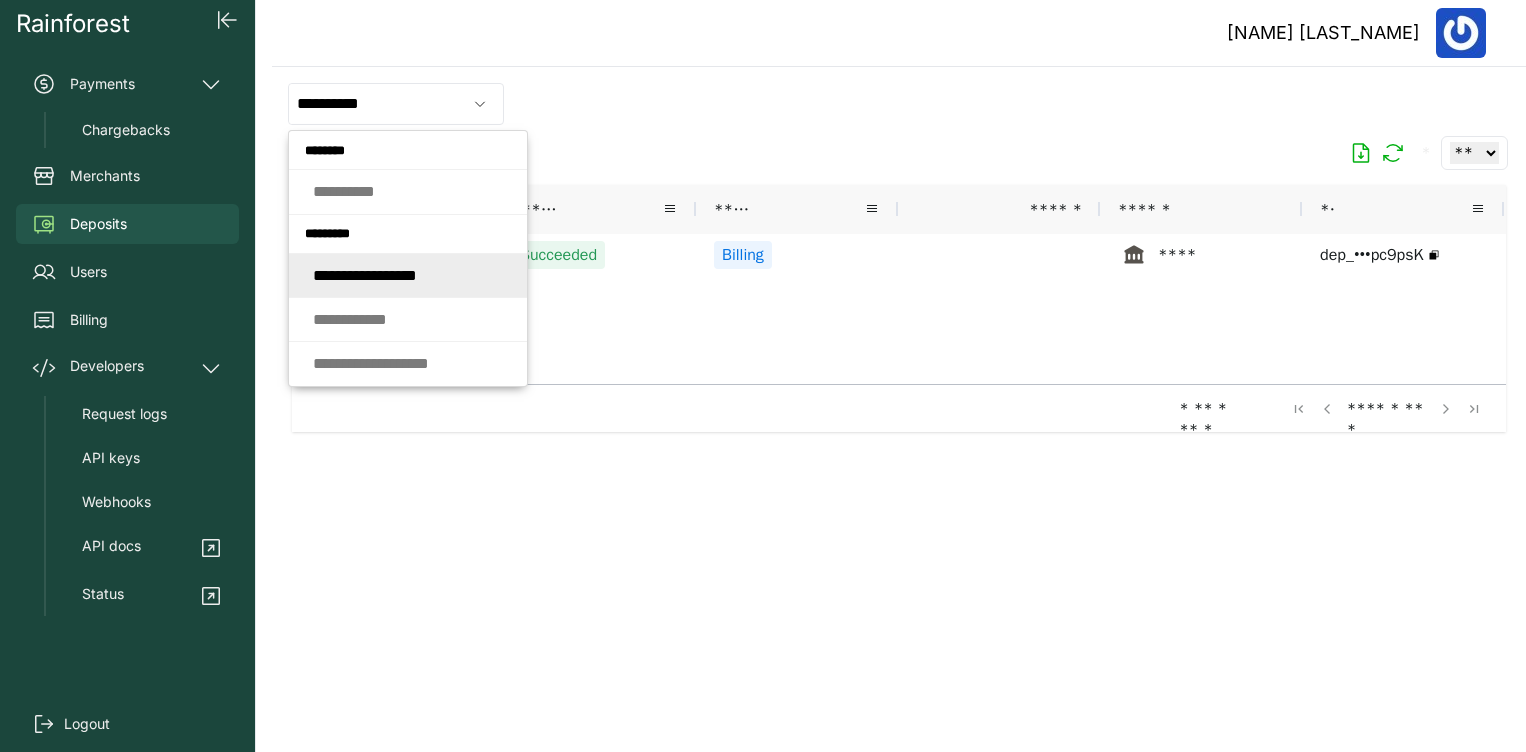 click on "**********" at bounding box center (899, 409) 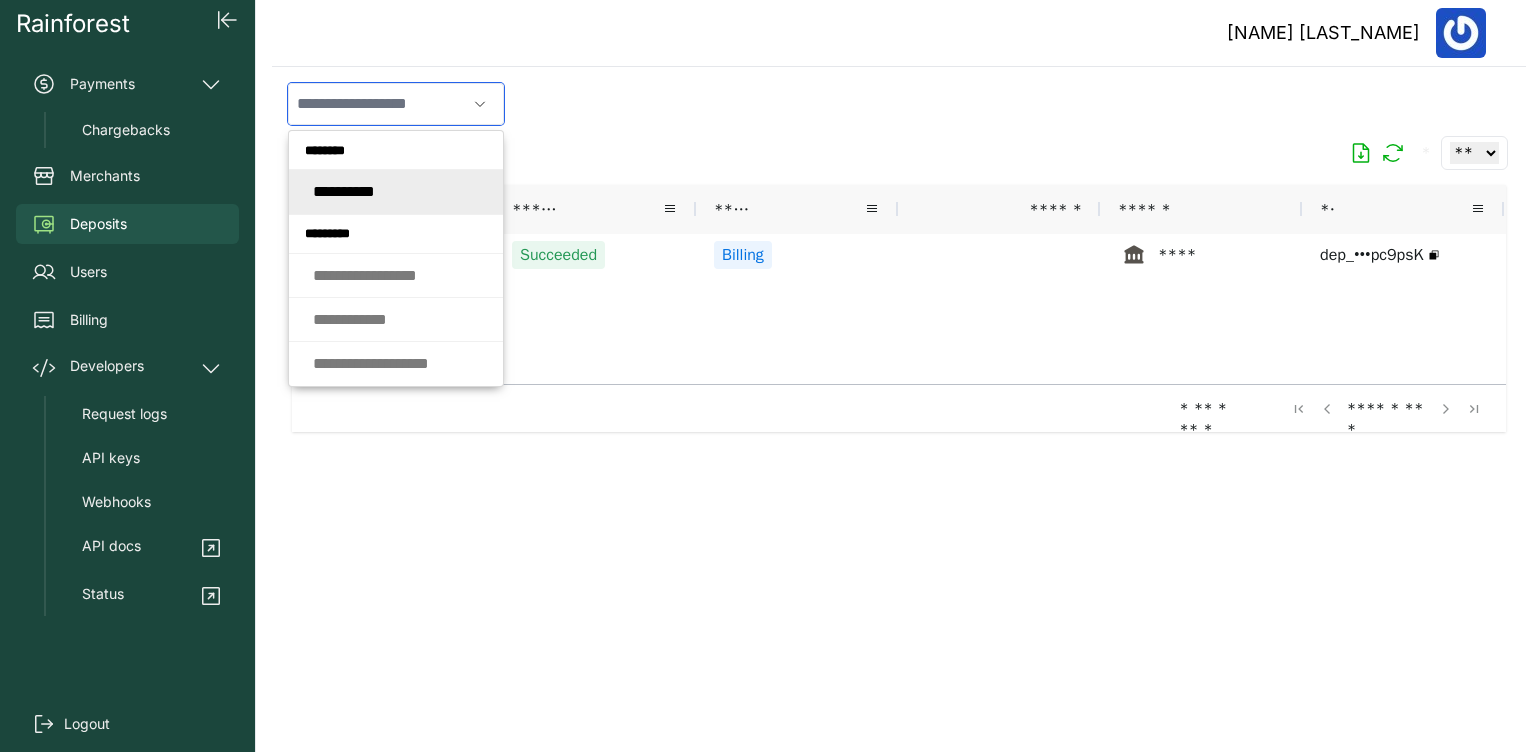 click at bounding box center [377, 104] 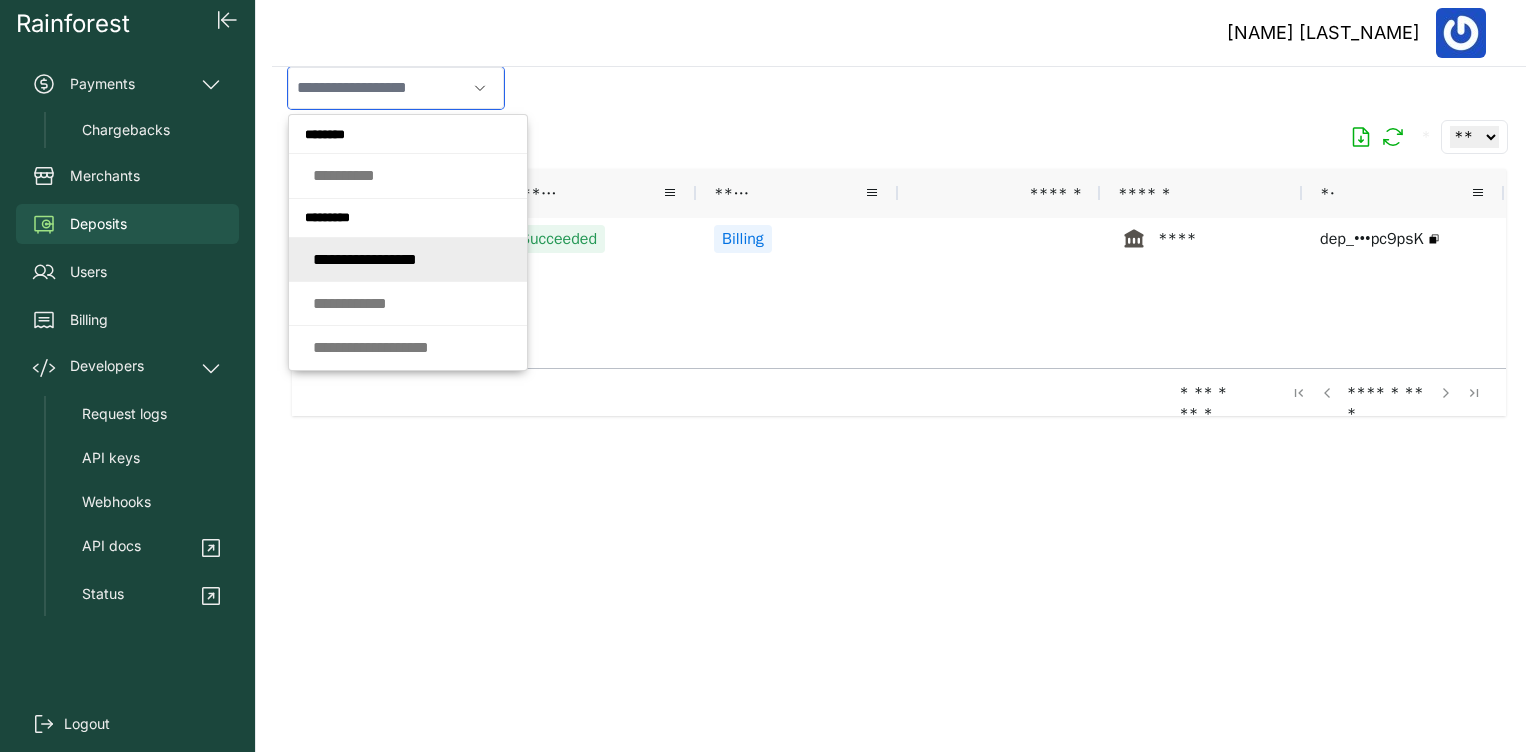 scroll, scrollTop: 42, scrollLeft: 0, axis: vertical 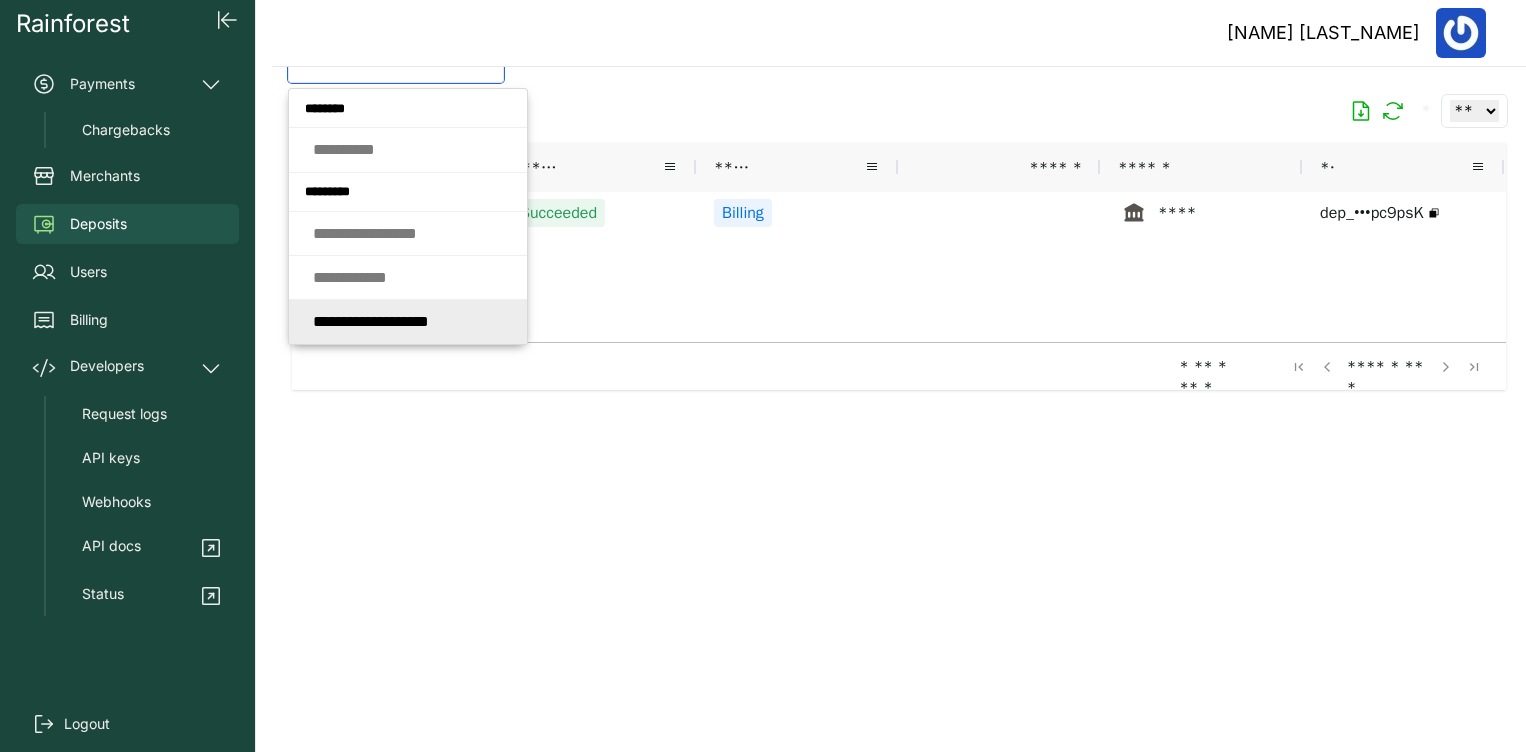 click on "* * * *   * * * *   * * * * * * * * *" at bounding box center (371, 321) 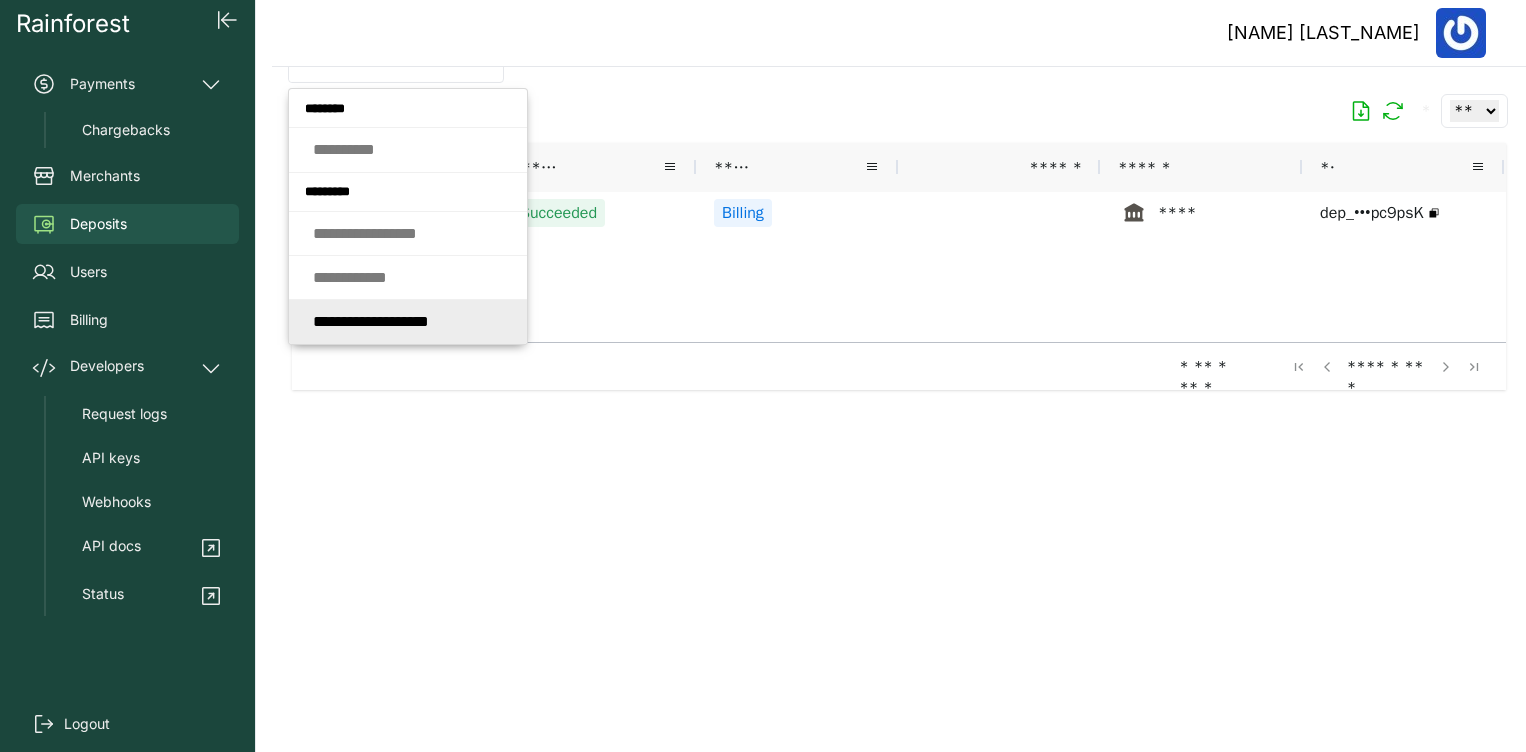 type on "**********" 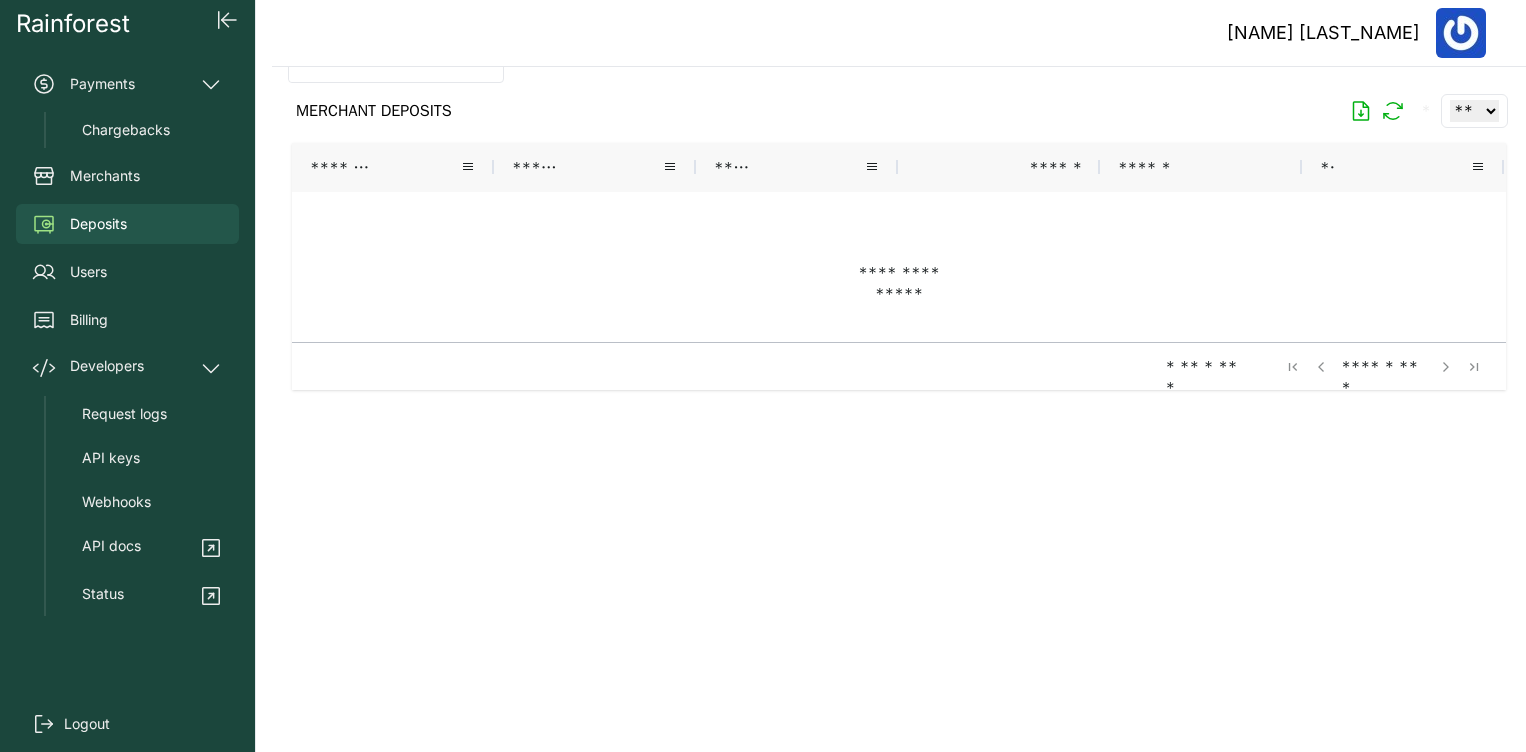 scroll, scrollTop: 0, scrollLeft: 0, axis: both 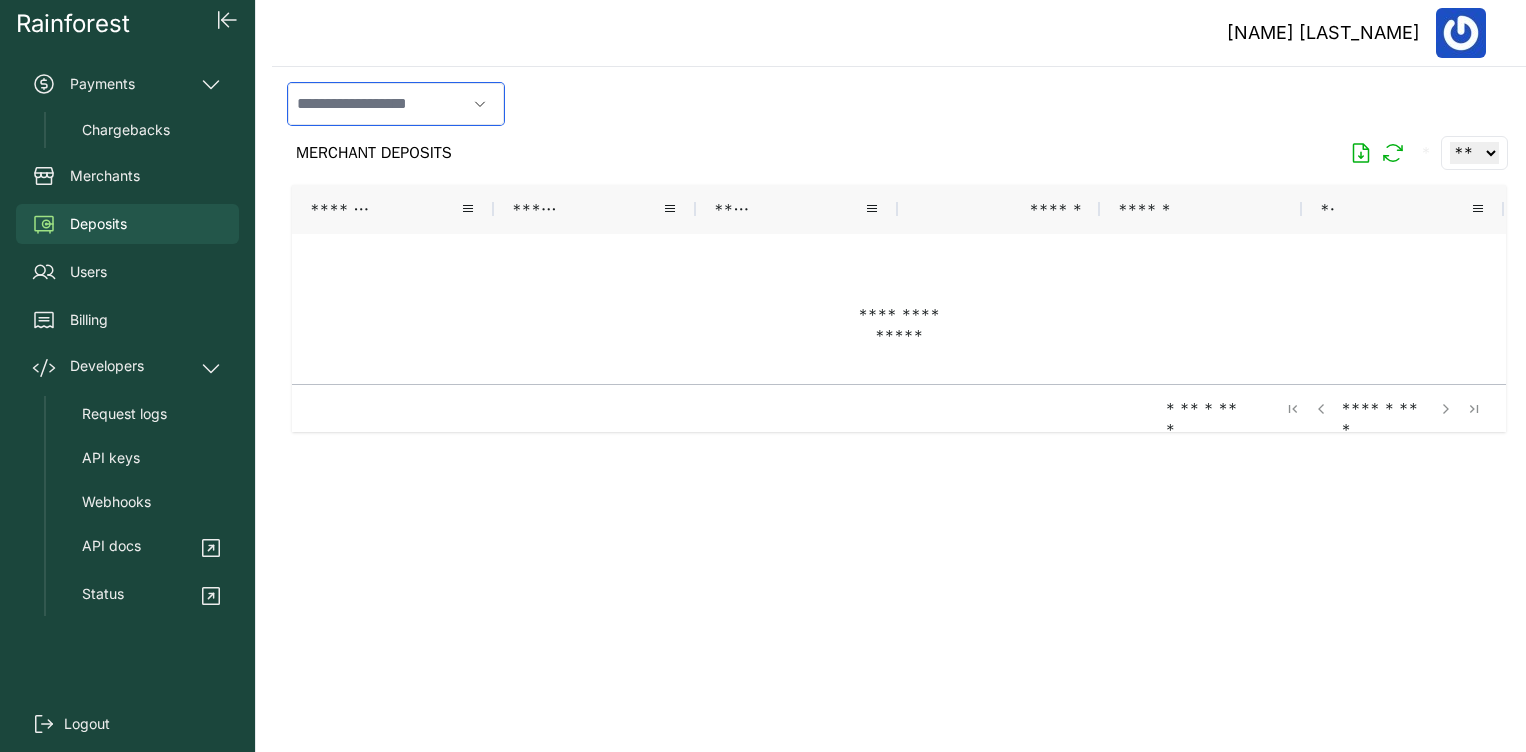 click at bounding box center [377, 104] 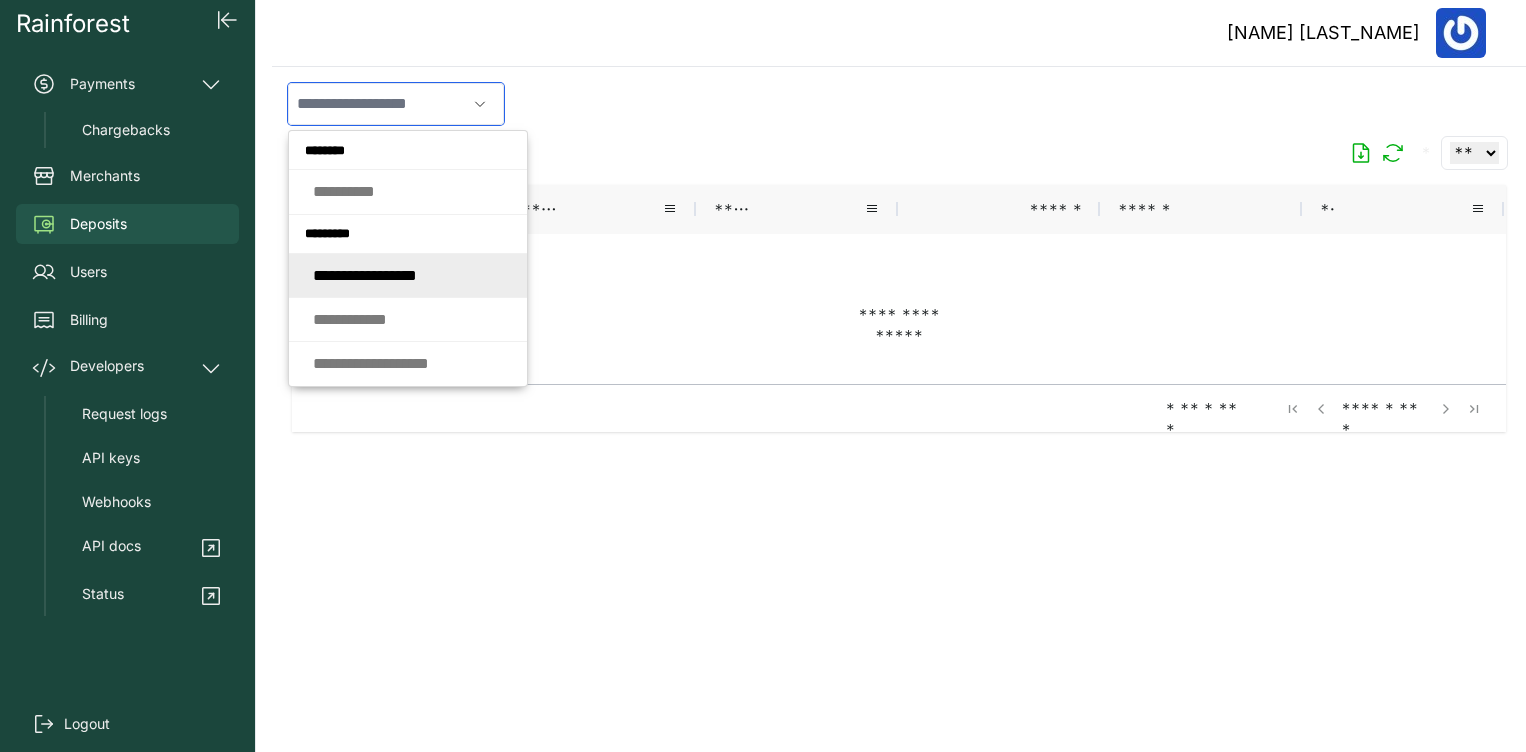 click on "* * * * * *   * * * * * * * * * *" 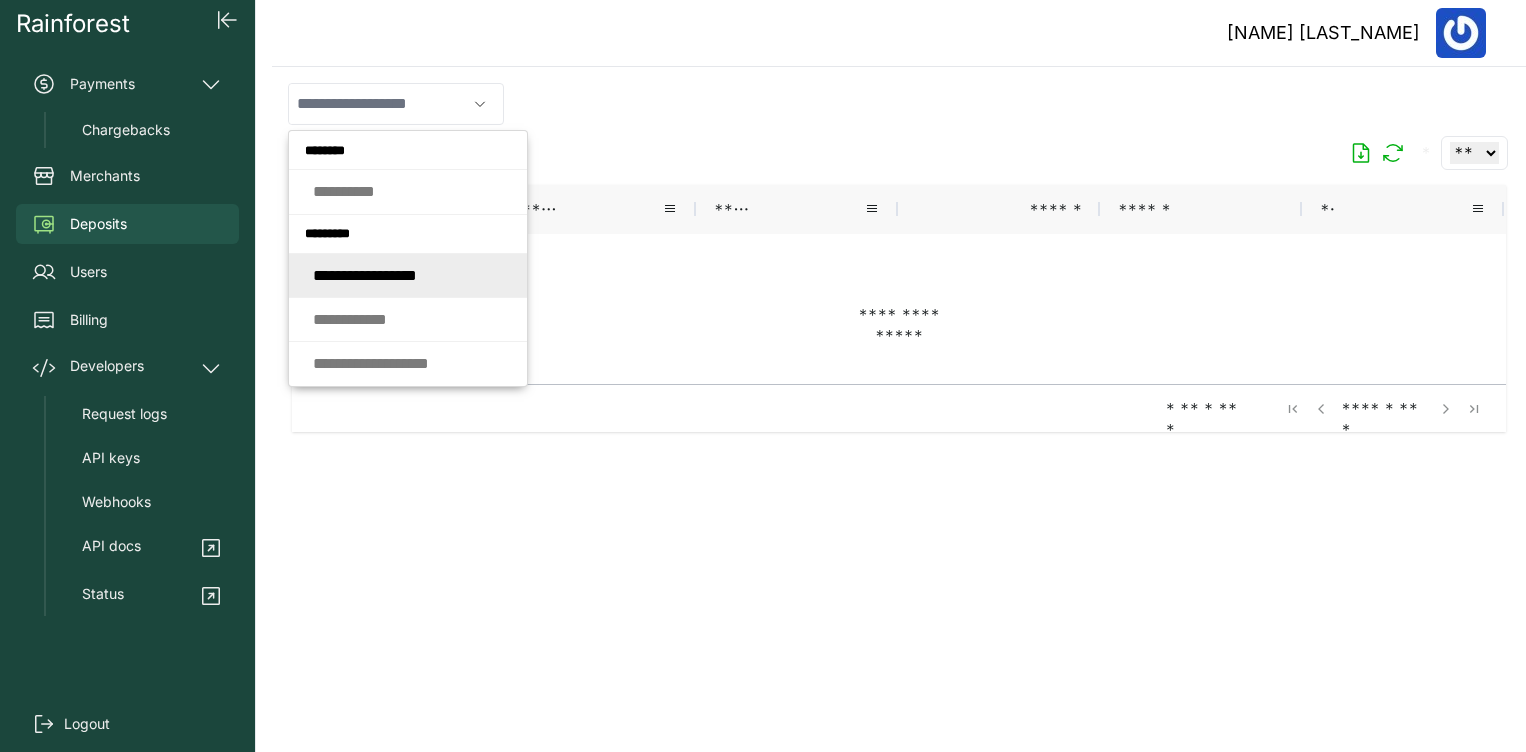 type on "**********" 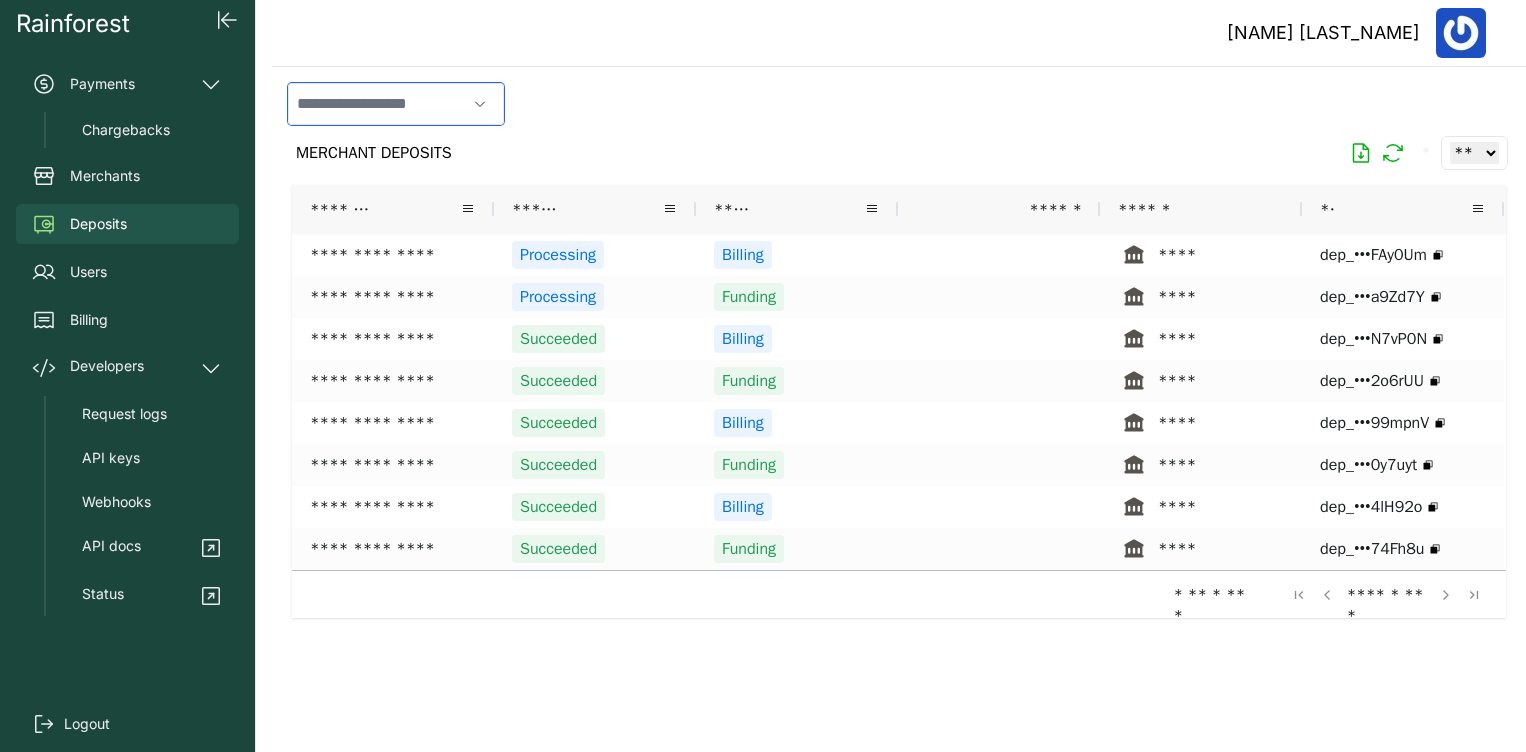 click at bounding box center [377, 104] 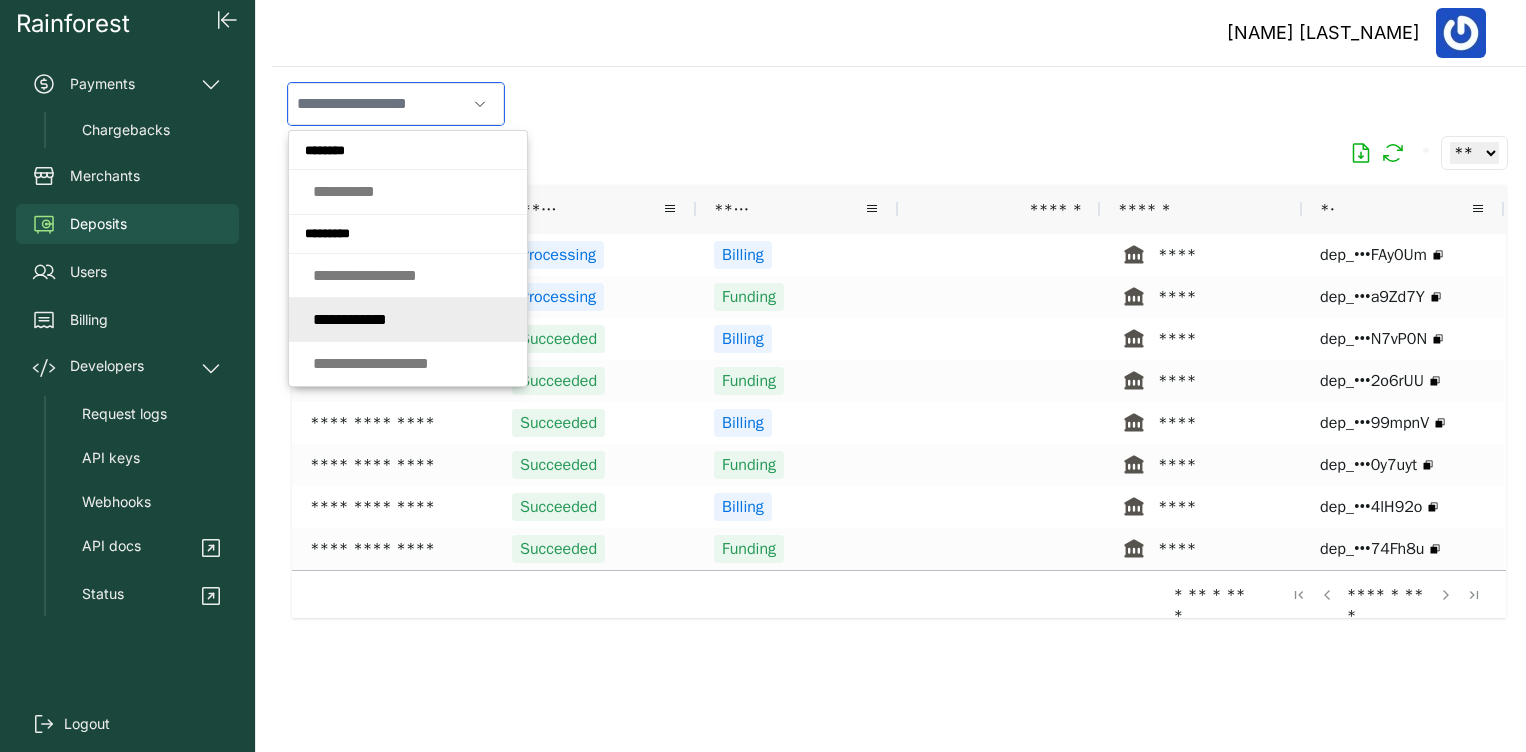 click on "*   *   * * * * * * * *" at bounding box center [350, 319] 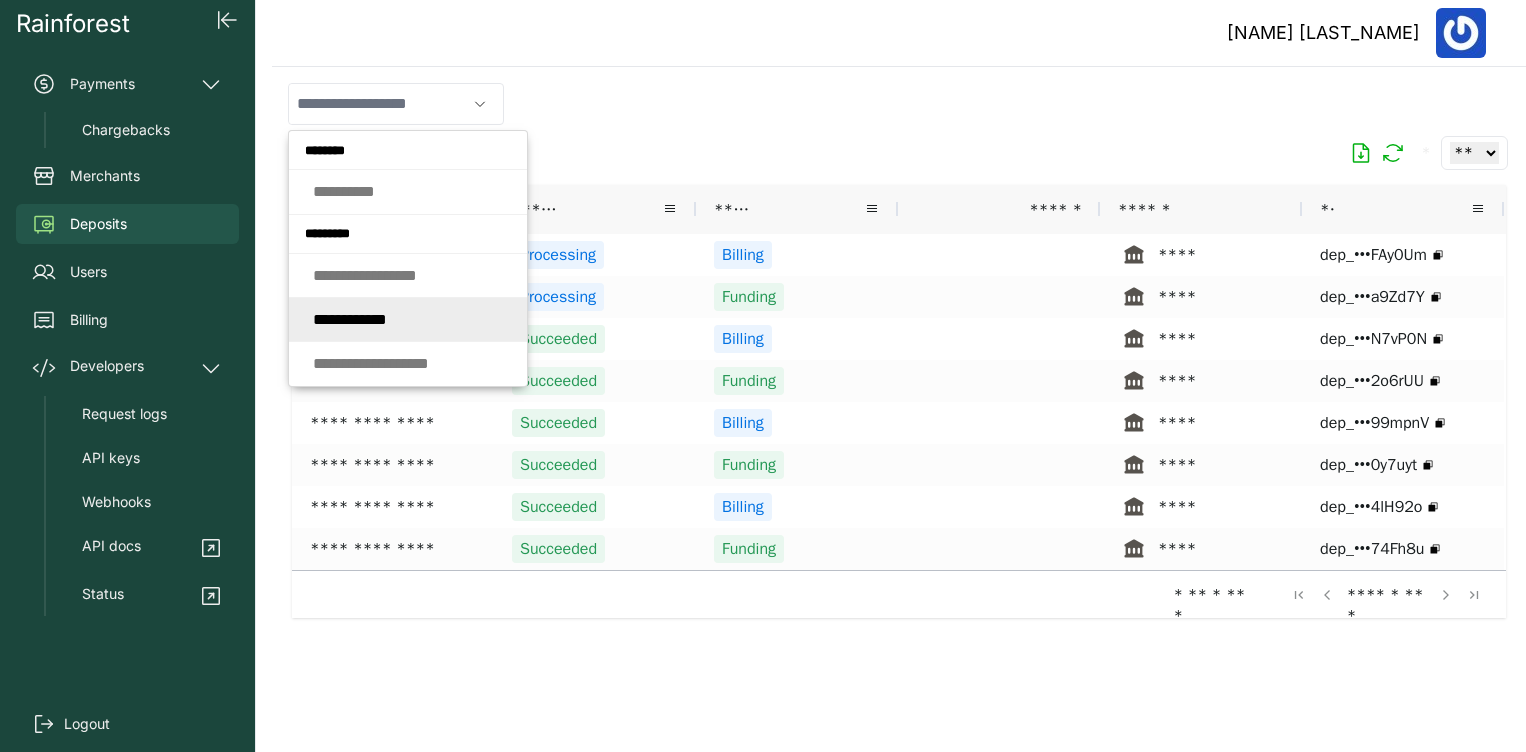 type on "**********" 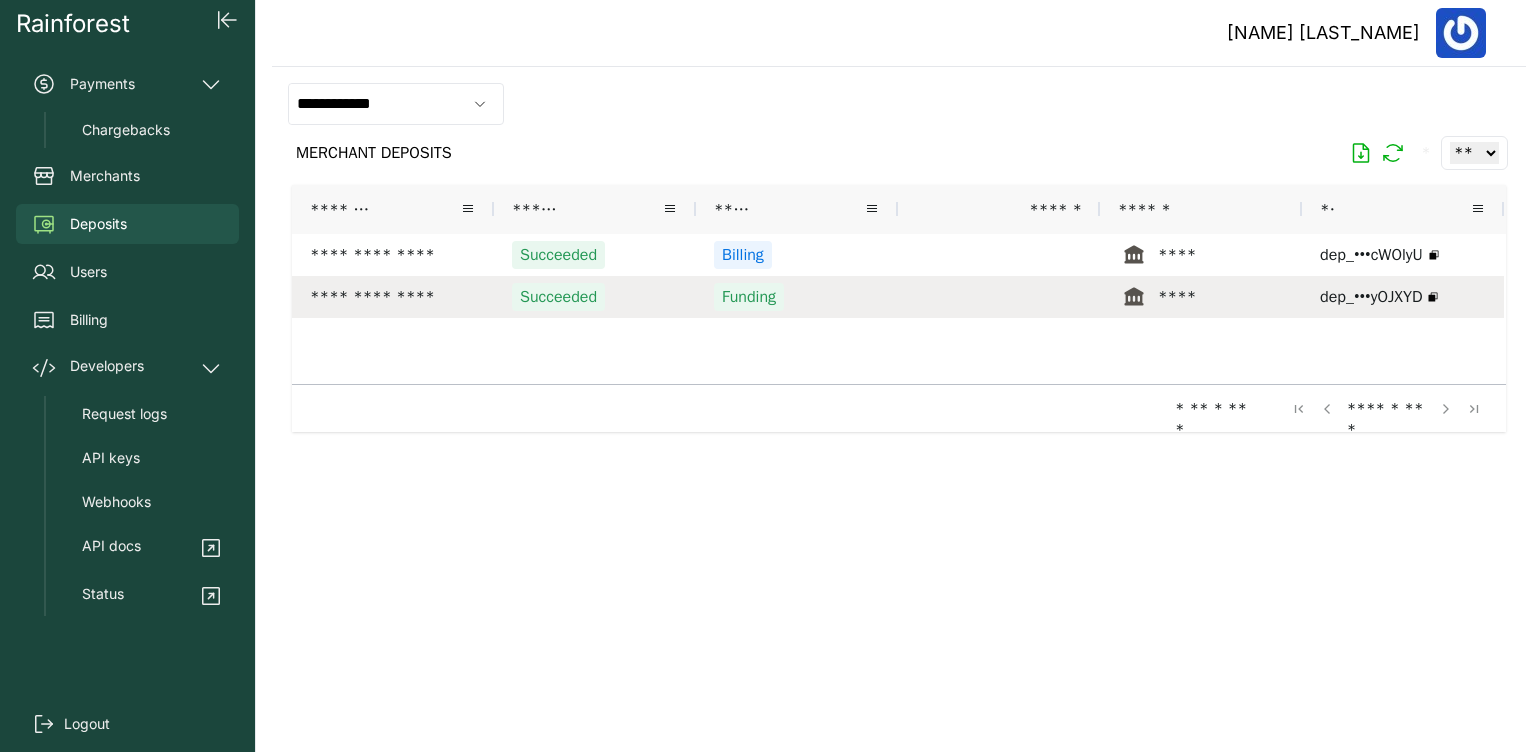 click on "****" at bounding box center (1201, 297) 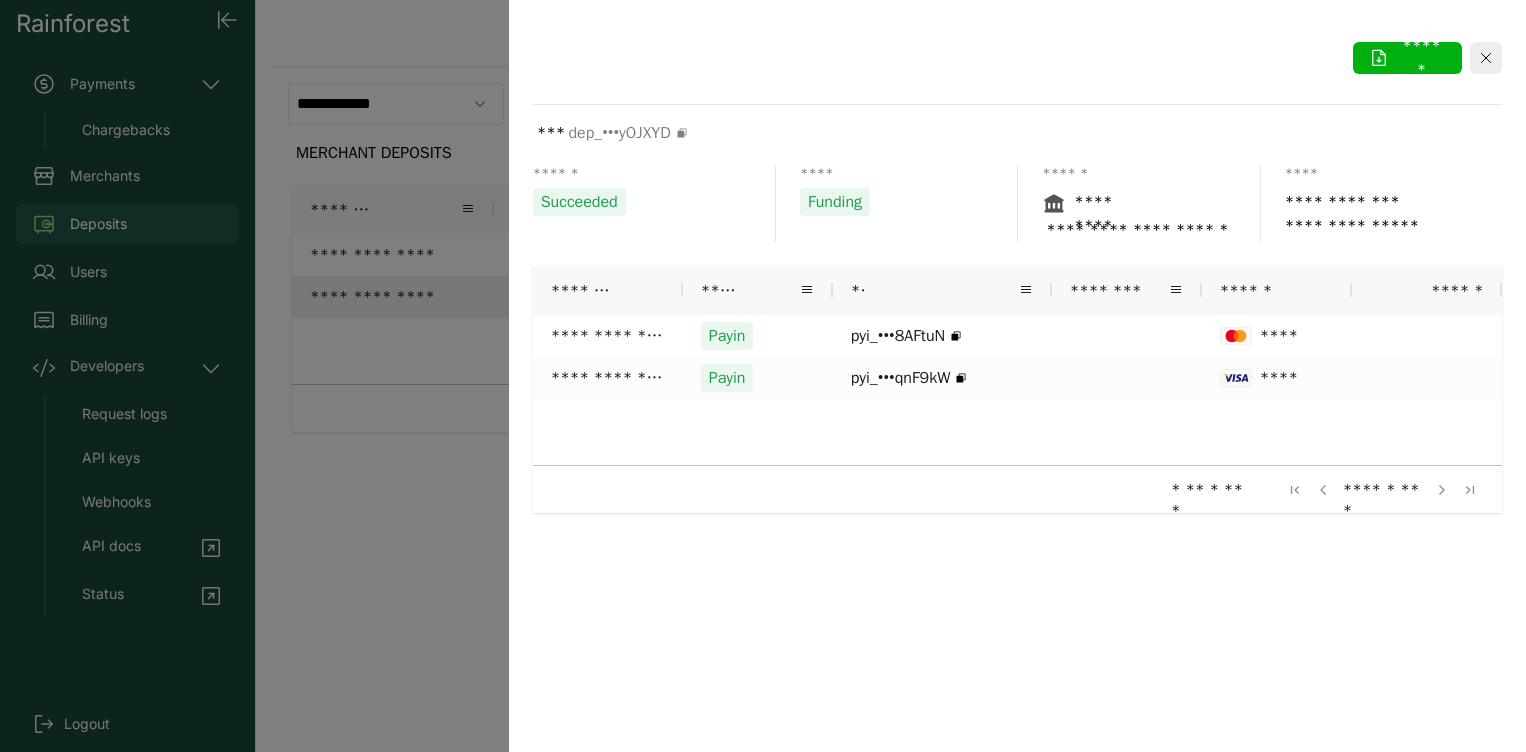 click at bounding box center (763, 376) 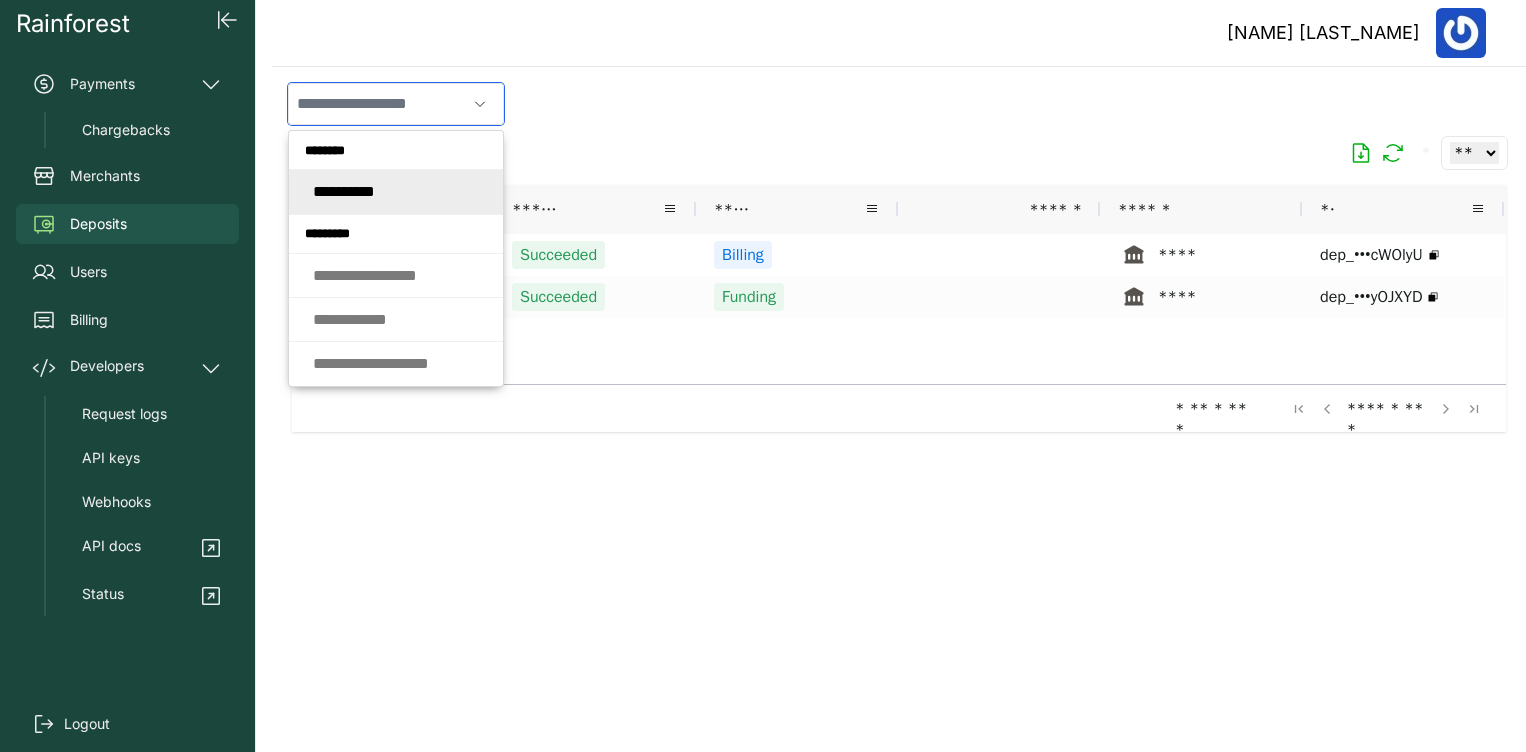click at bounding box center (377, 104) 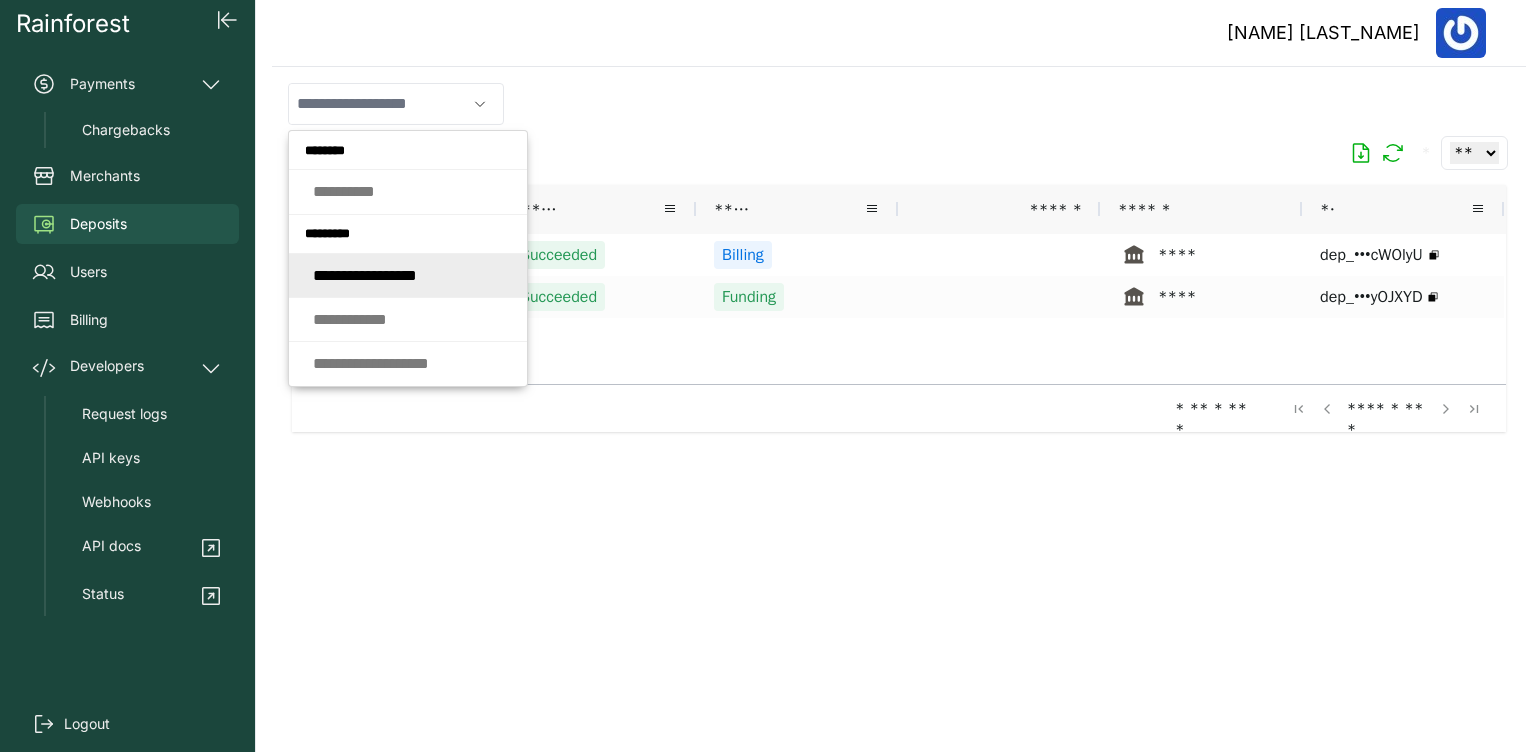 type on "**********" 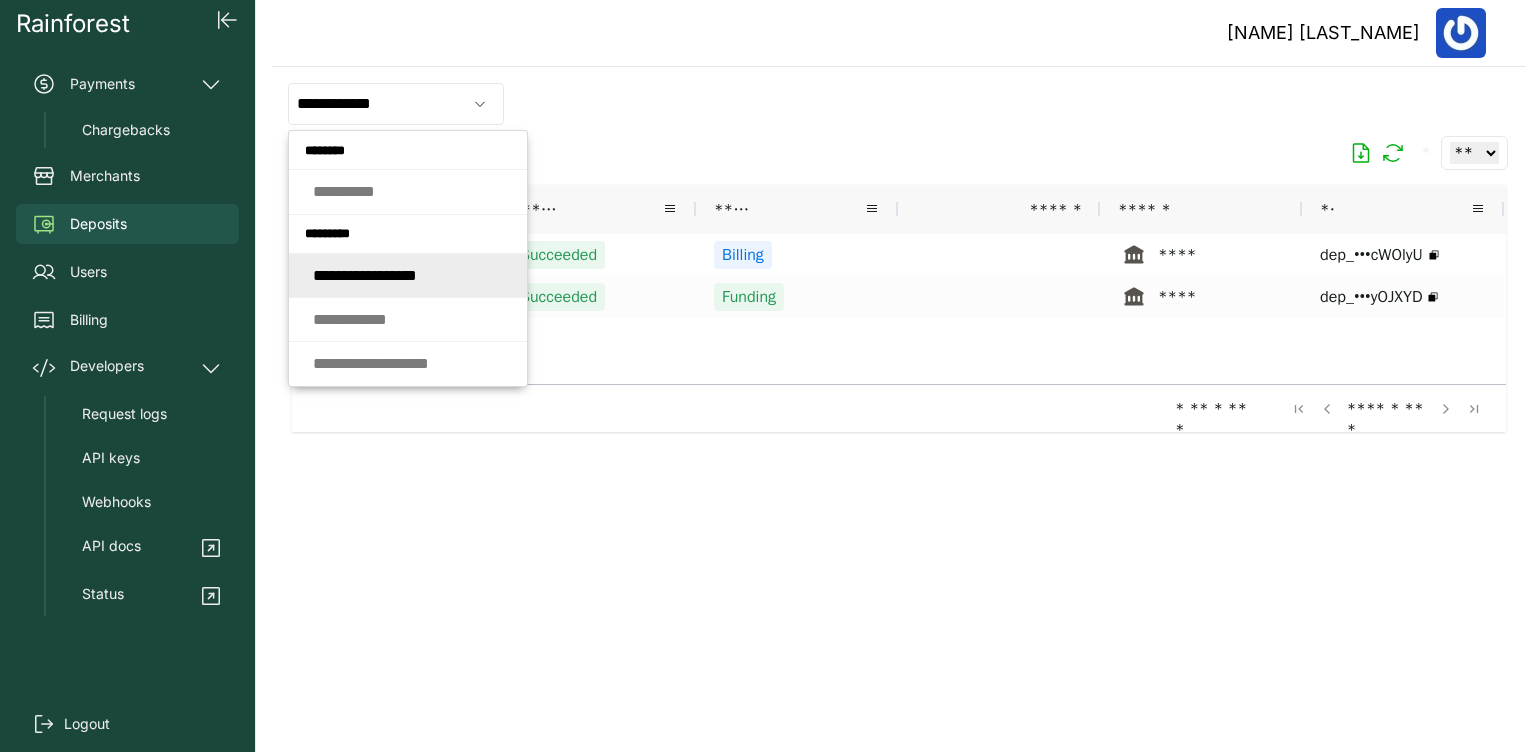 click on "MERCHANT DEPOSITS * ** ** ** ***" at bounding box center (899, 153) 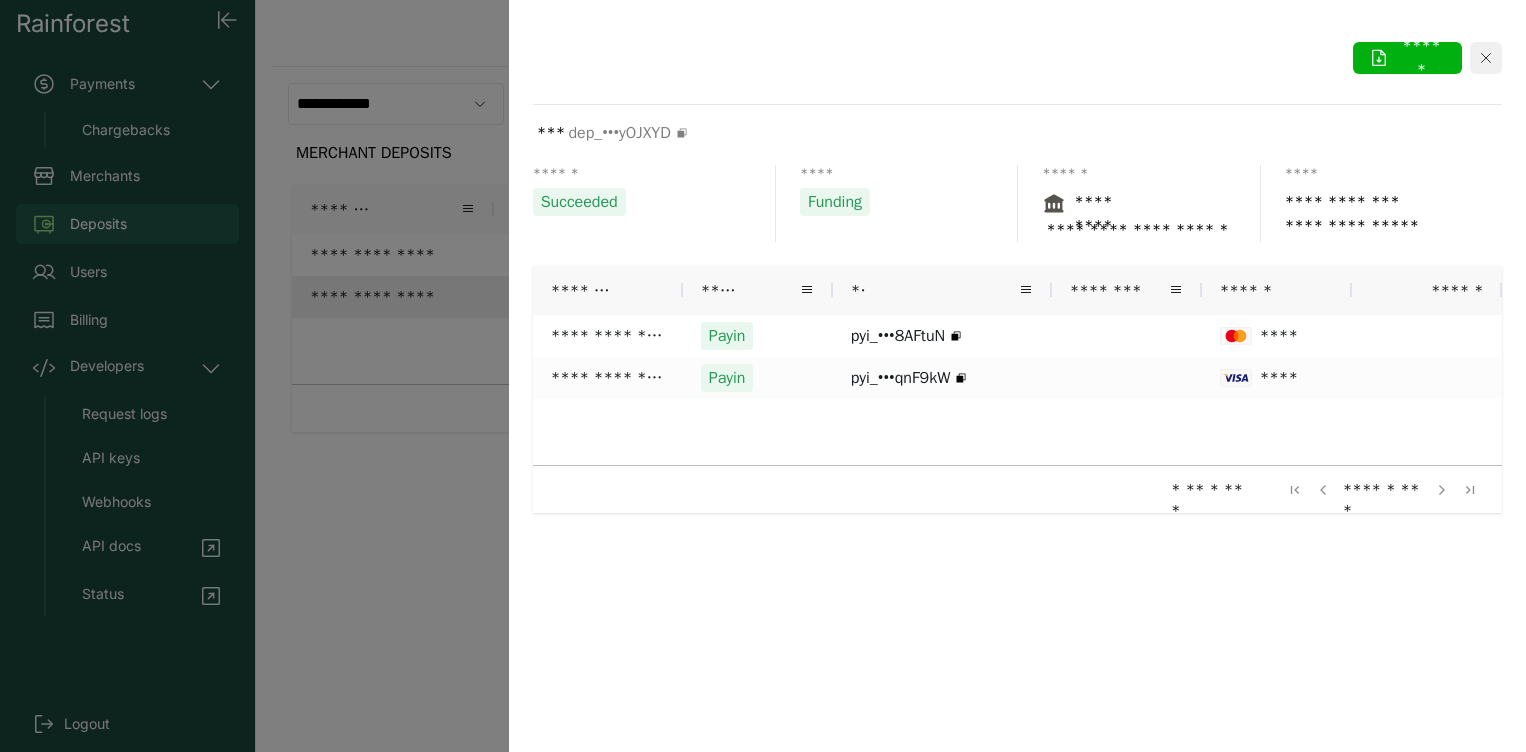 click at bounding box center [1486, 58] 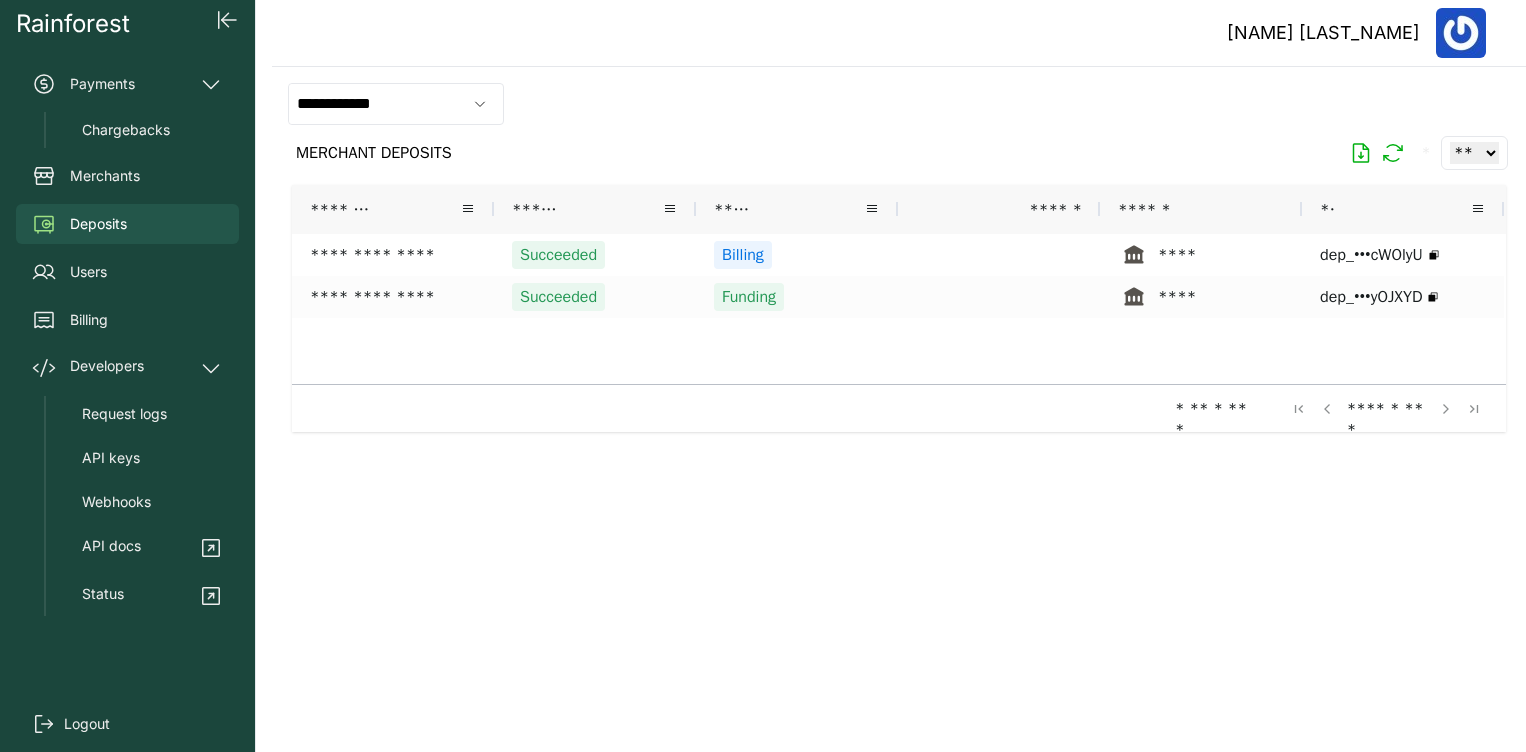 click on "**********" at bounding box center (396, 104) 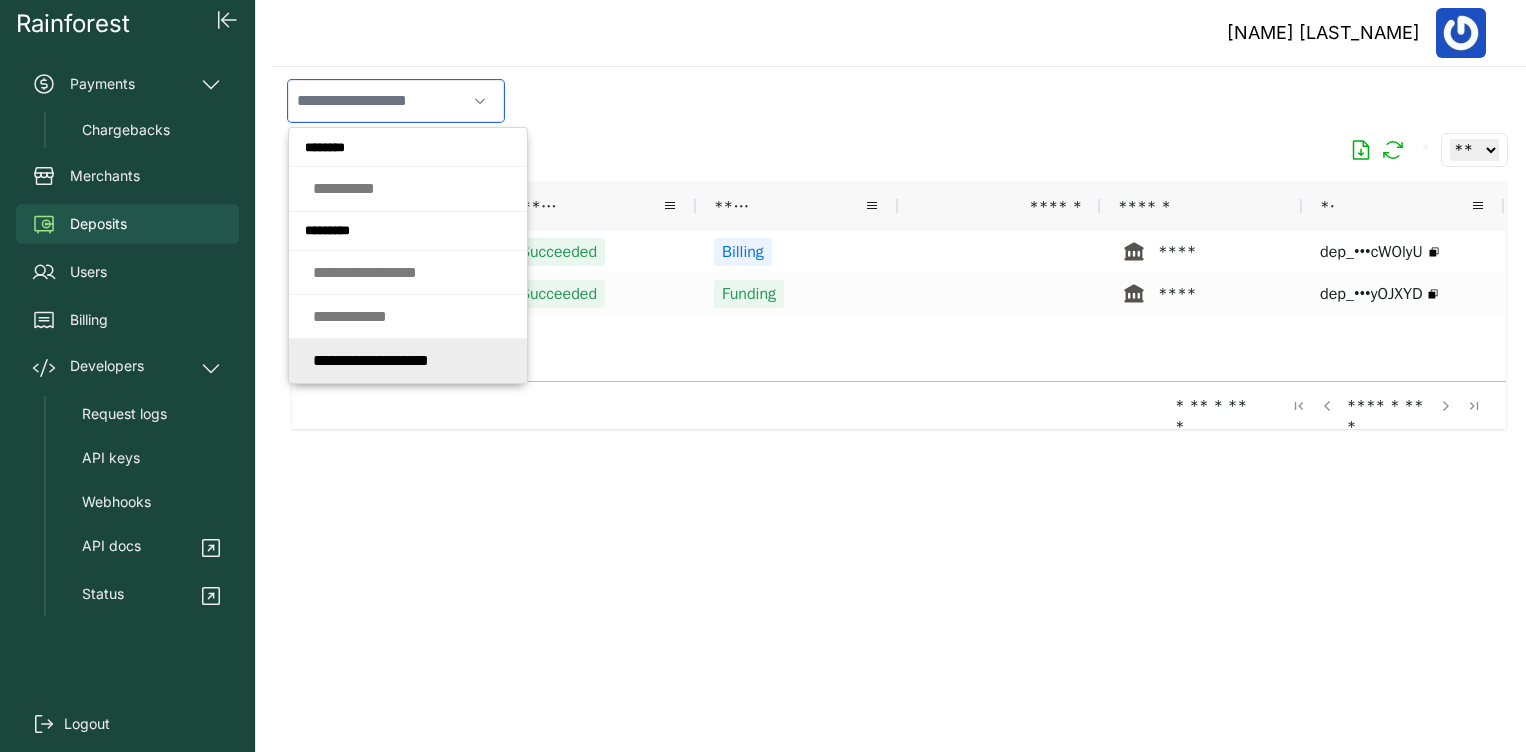 scroll, scrollTop: 0, scrollLeft: 0, axis: both 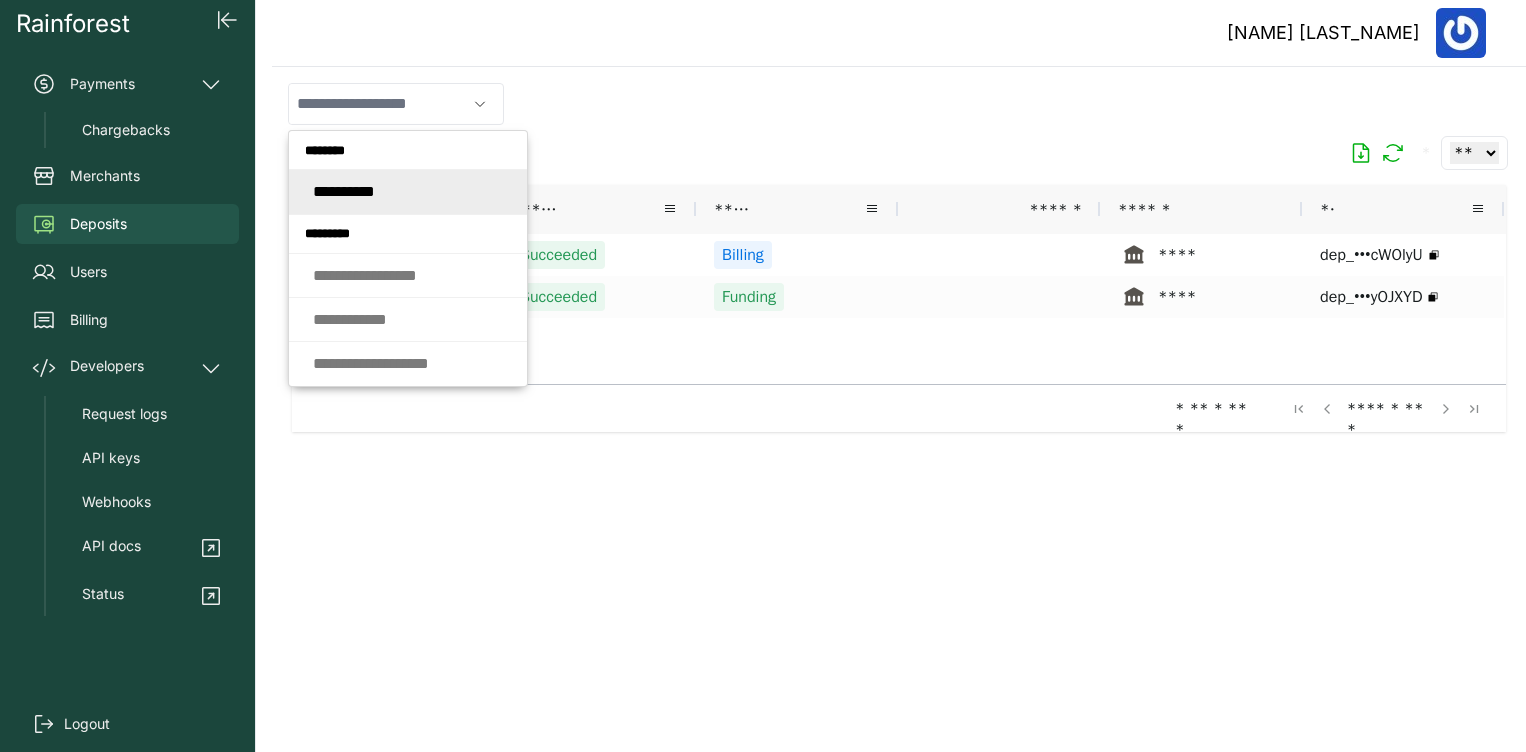 type on "**********" 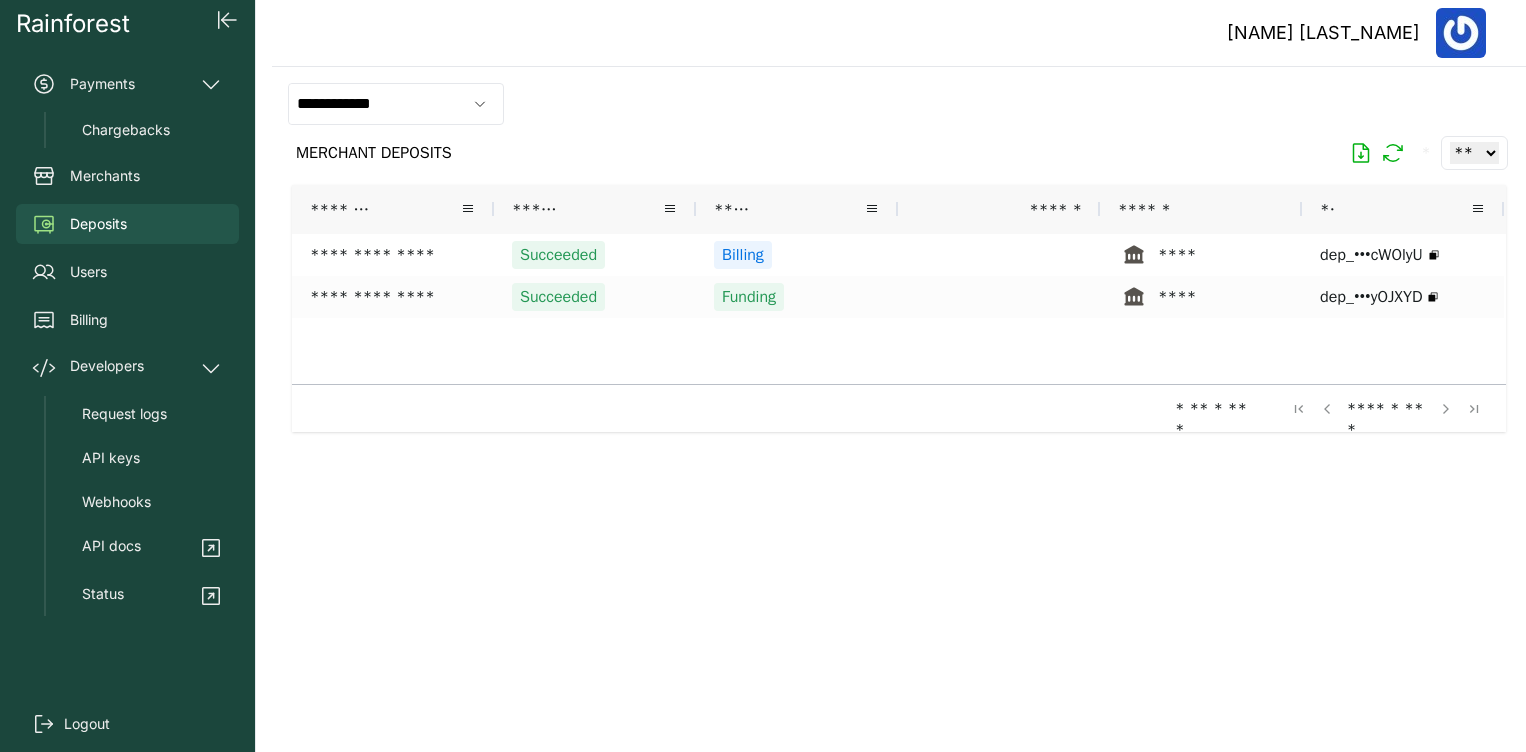 click on "**********" at bounding box center (899, 104) 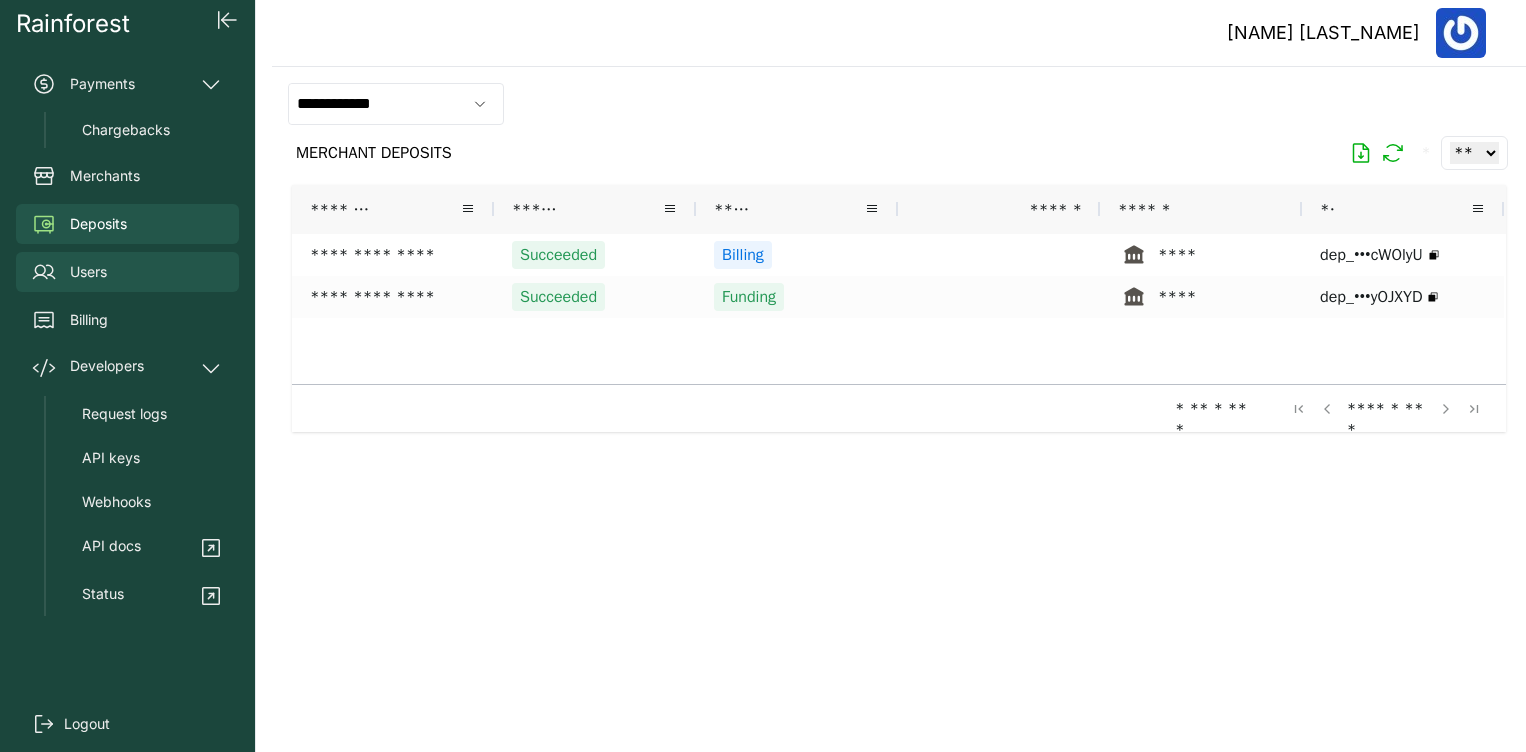 click on "Users" at bounding box center (88, 272) 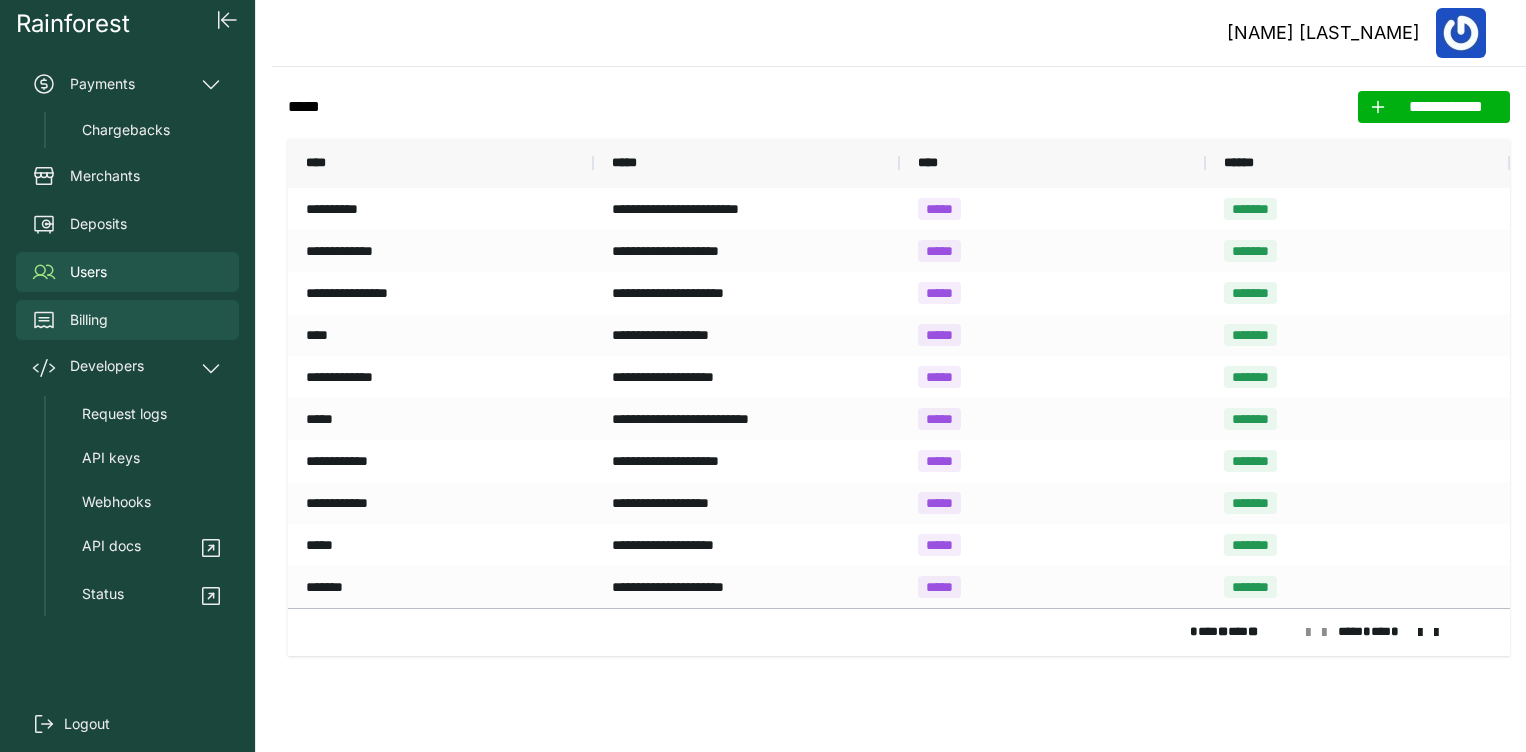 click on "Billing" at bounding box center [127, 320] 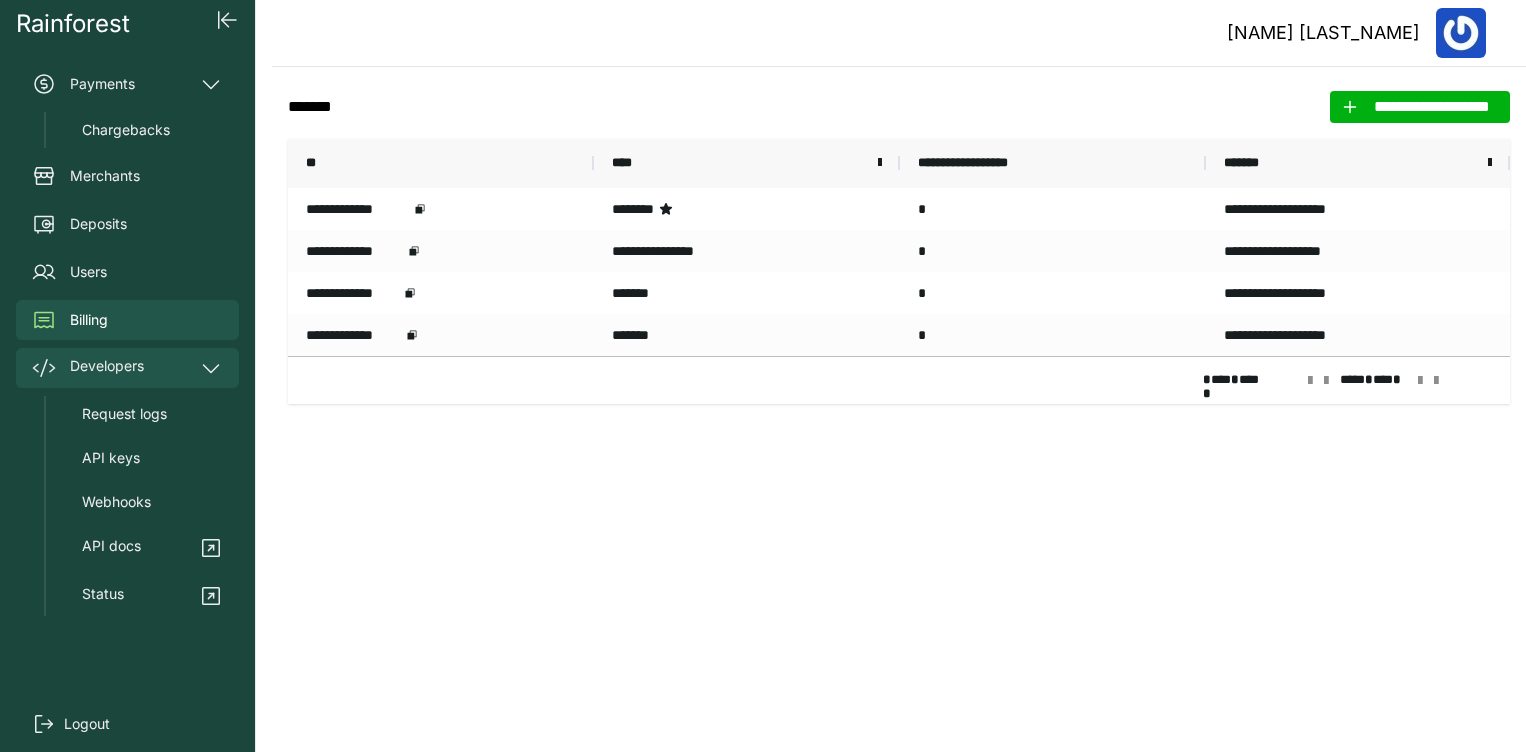 click on "Developers" at bounding box center [107, 368] 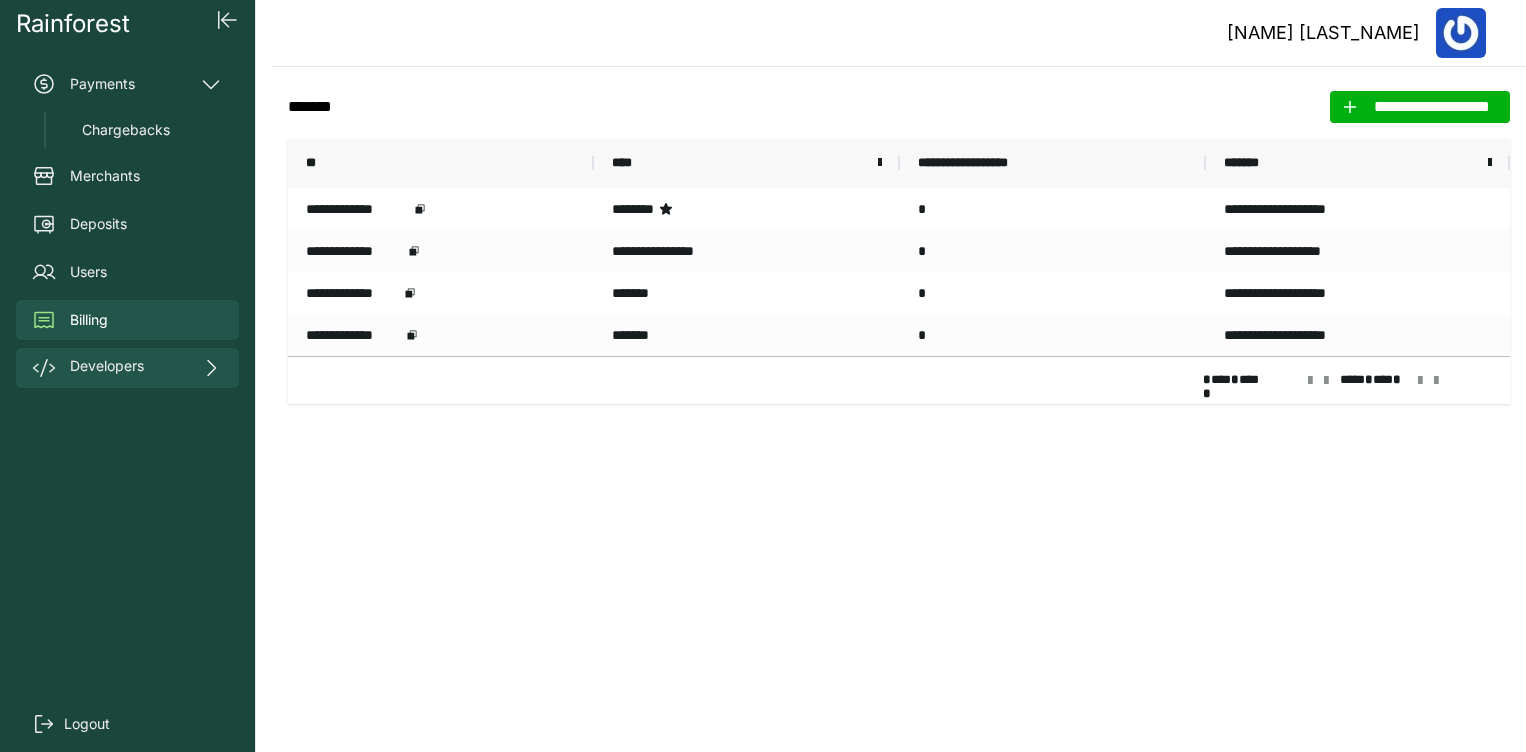 click on "Developers" at bounding box center (107, 368) 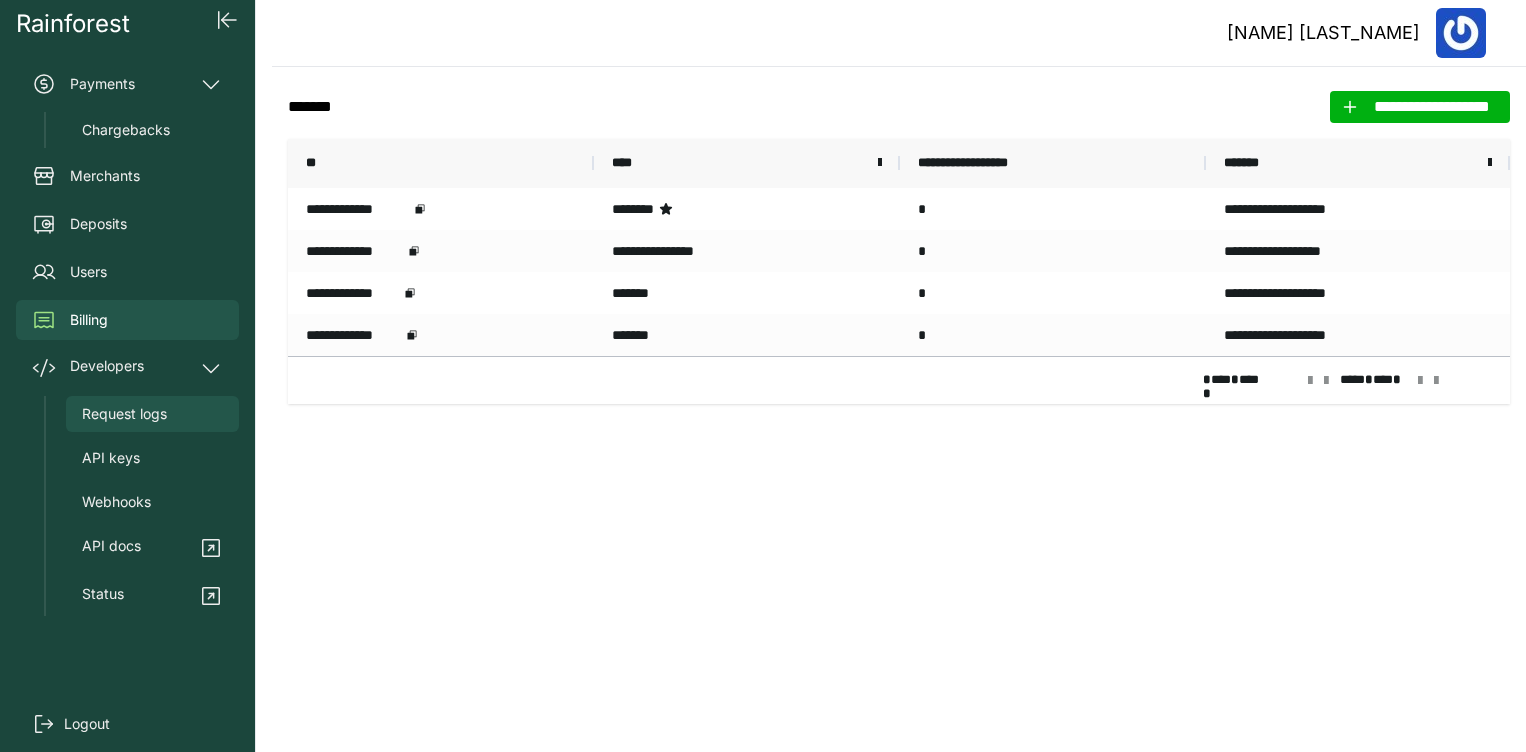 click on "Request logs" at bounding box center [124, 414] 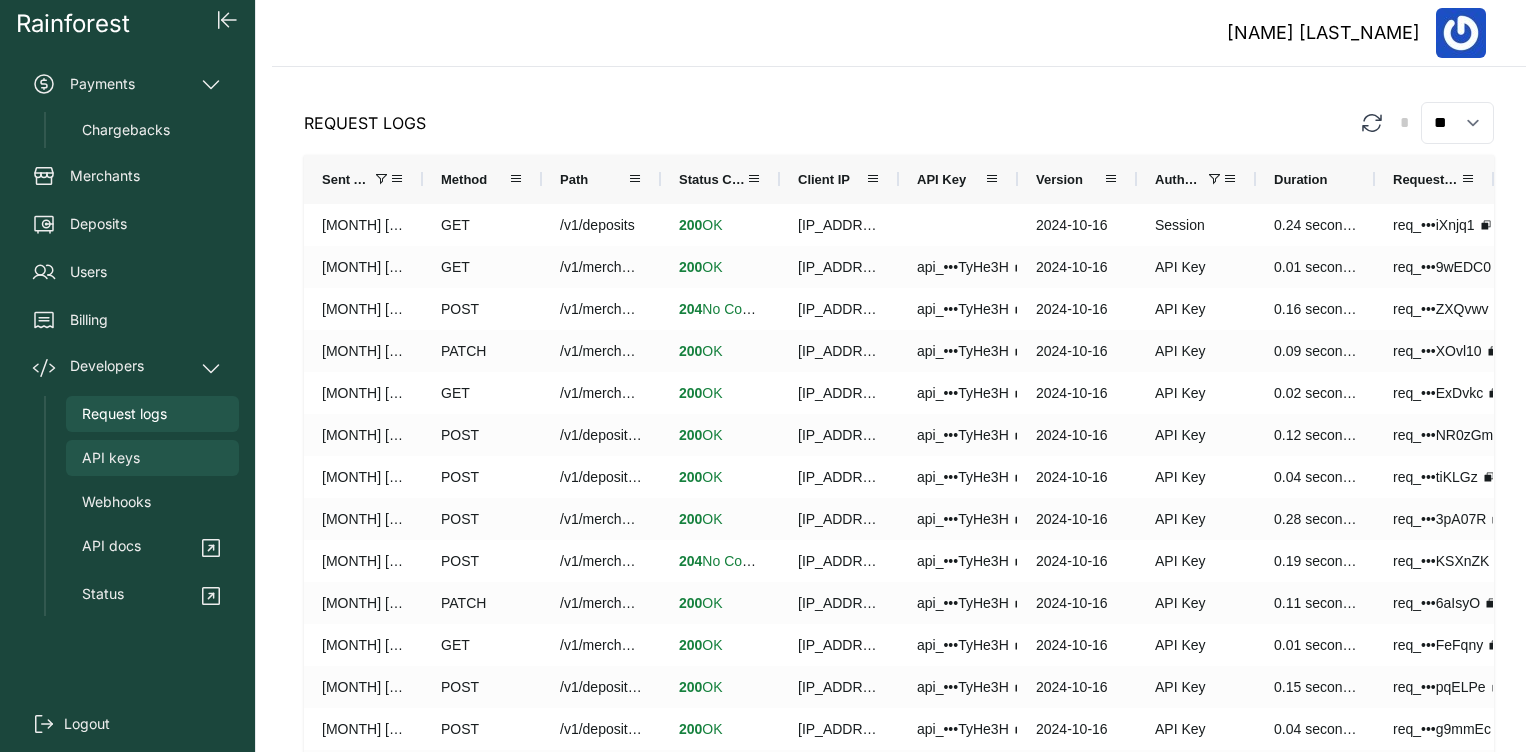 click on "API keys" at bounding box center (111, 458) 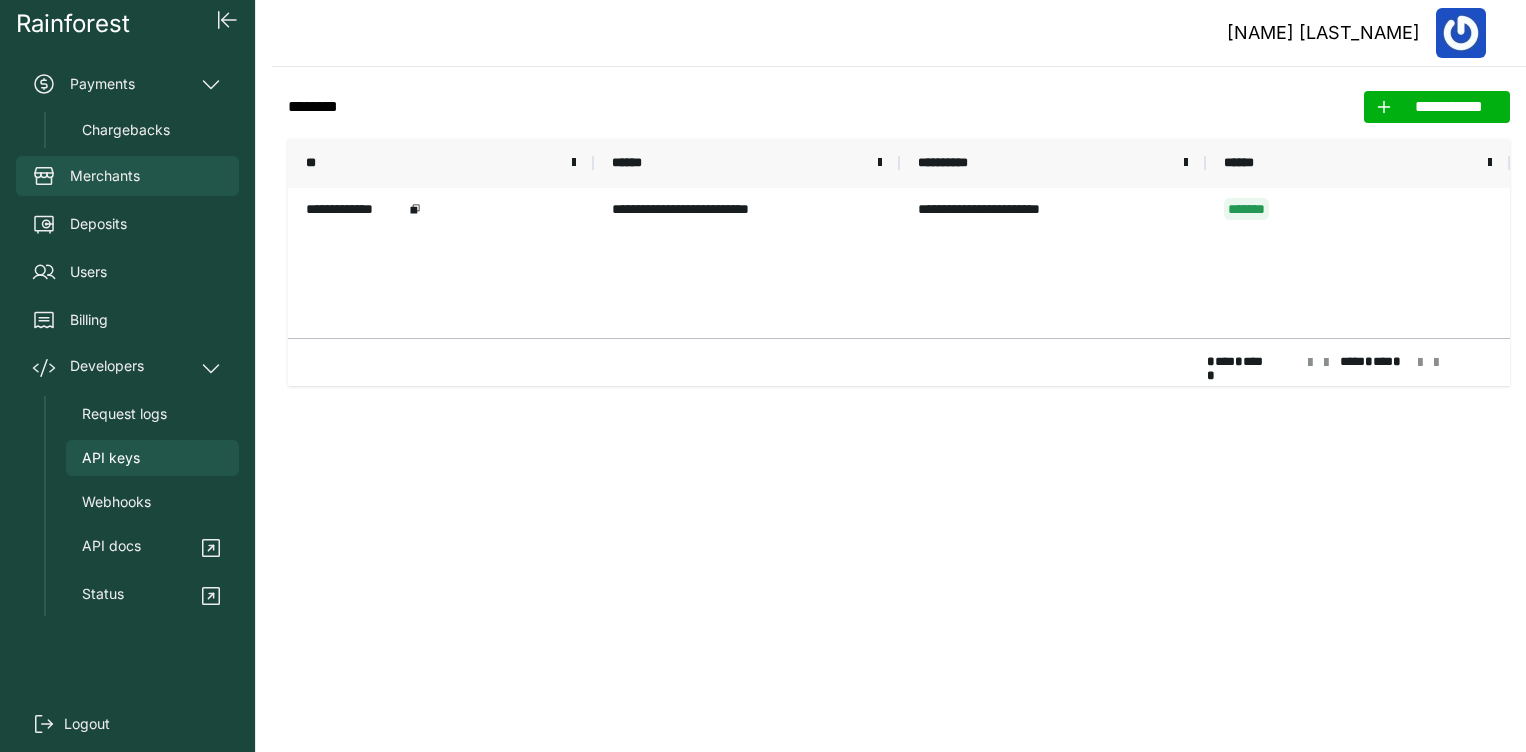 click on "Merchants" at bounding box center [105, 176] 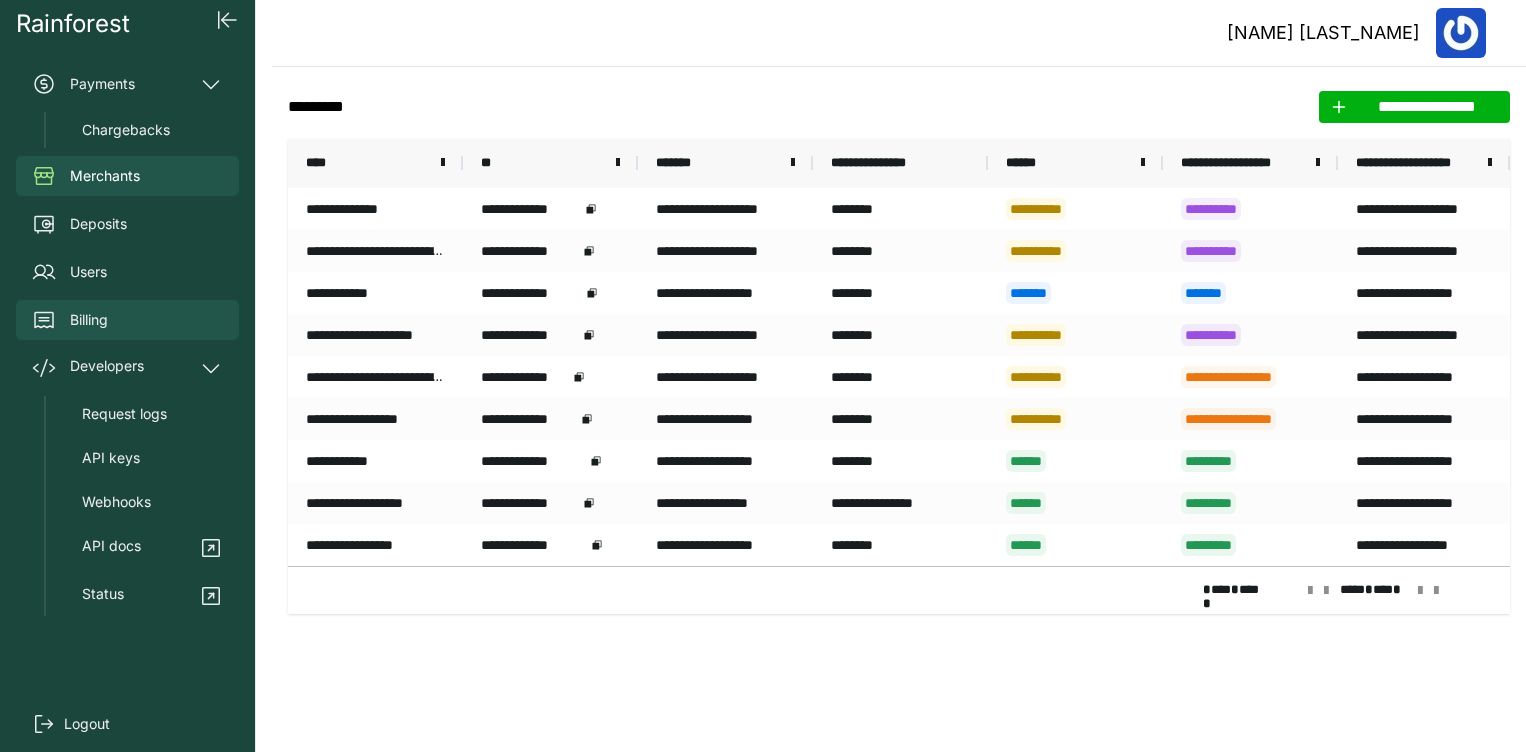 click on "Billing" at bounding box center [127, 320] 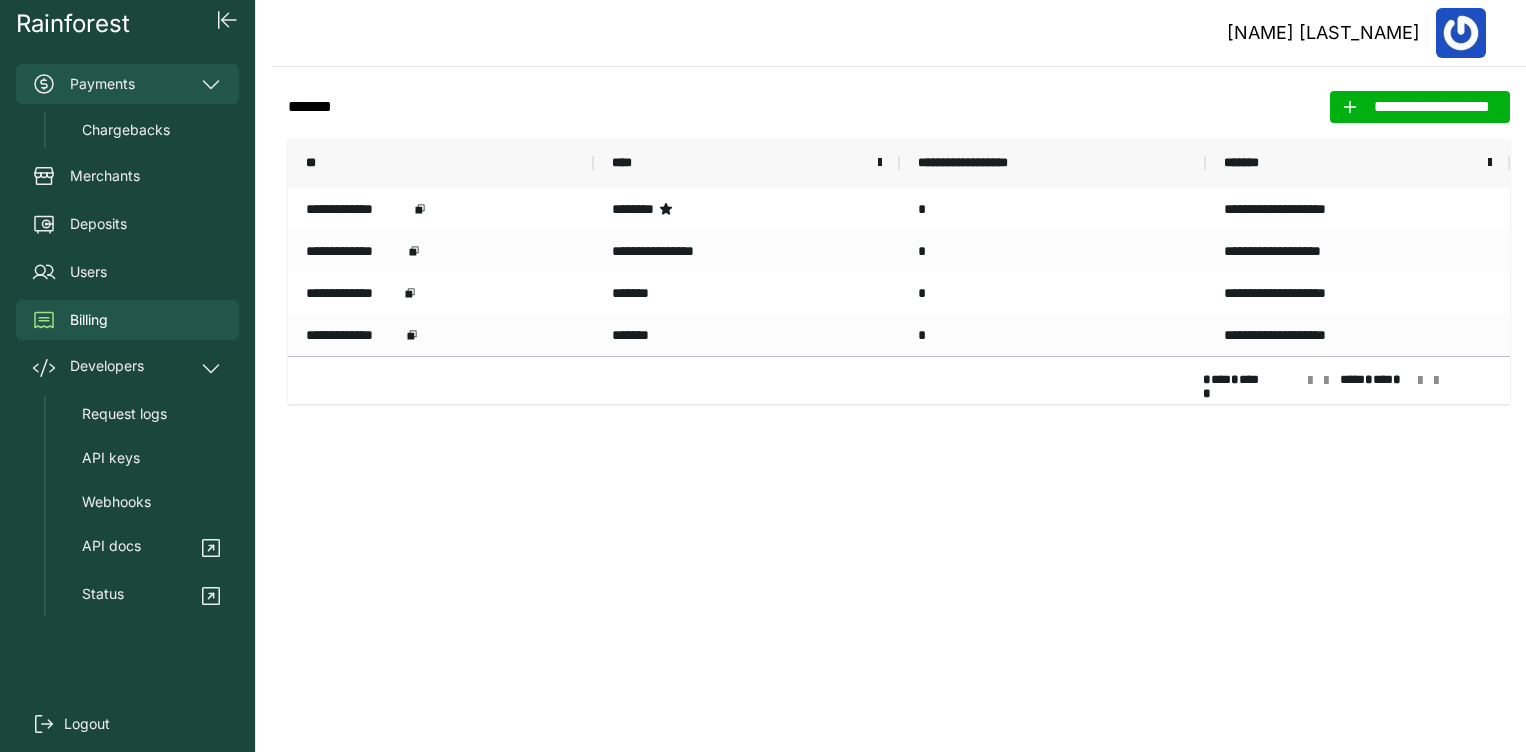 click on "Payments" at bounding box center (127, 84) 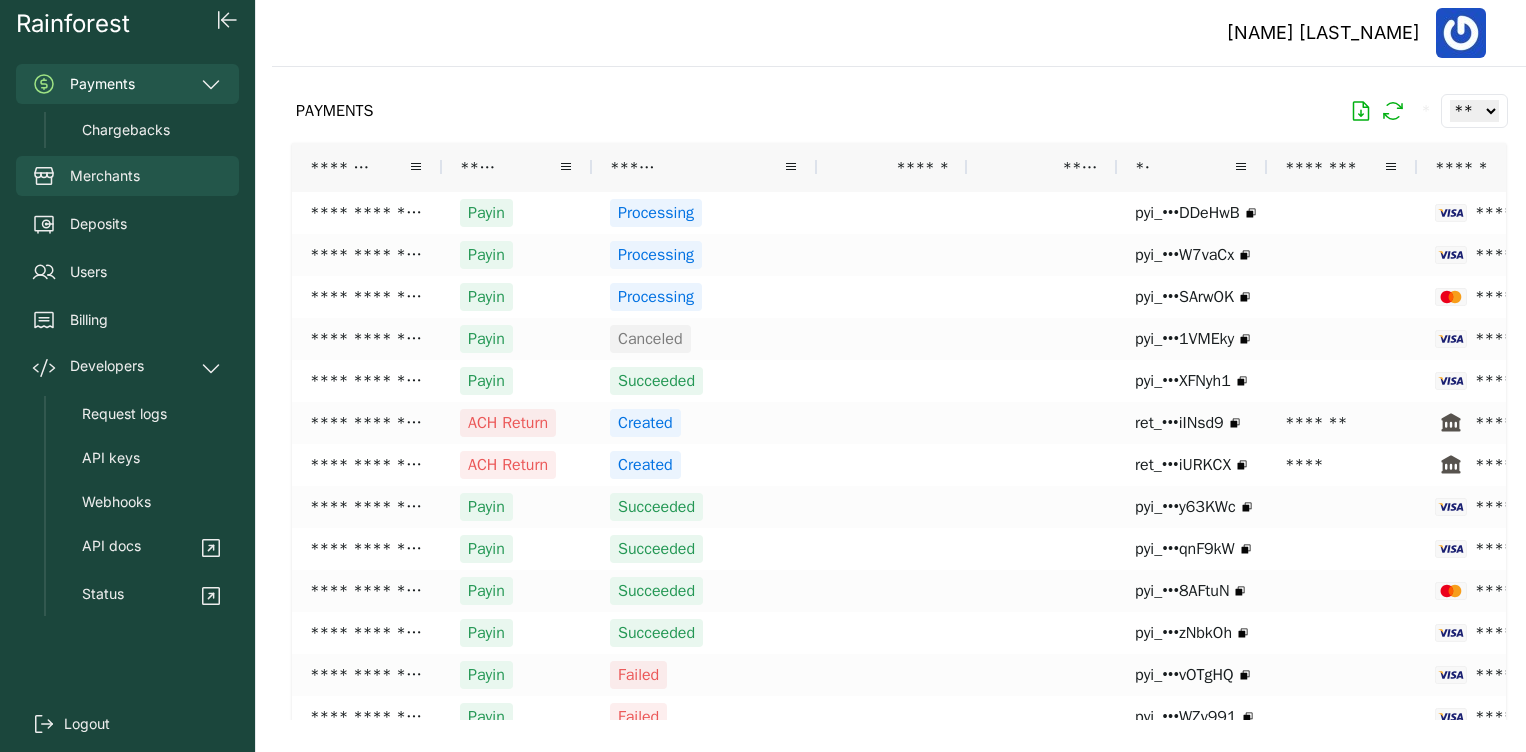 click on "Merchants" at bounding box center [127, 176] 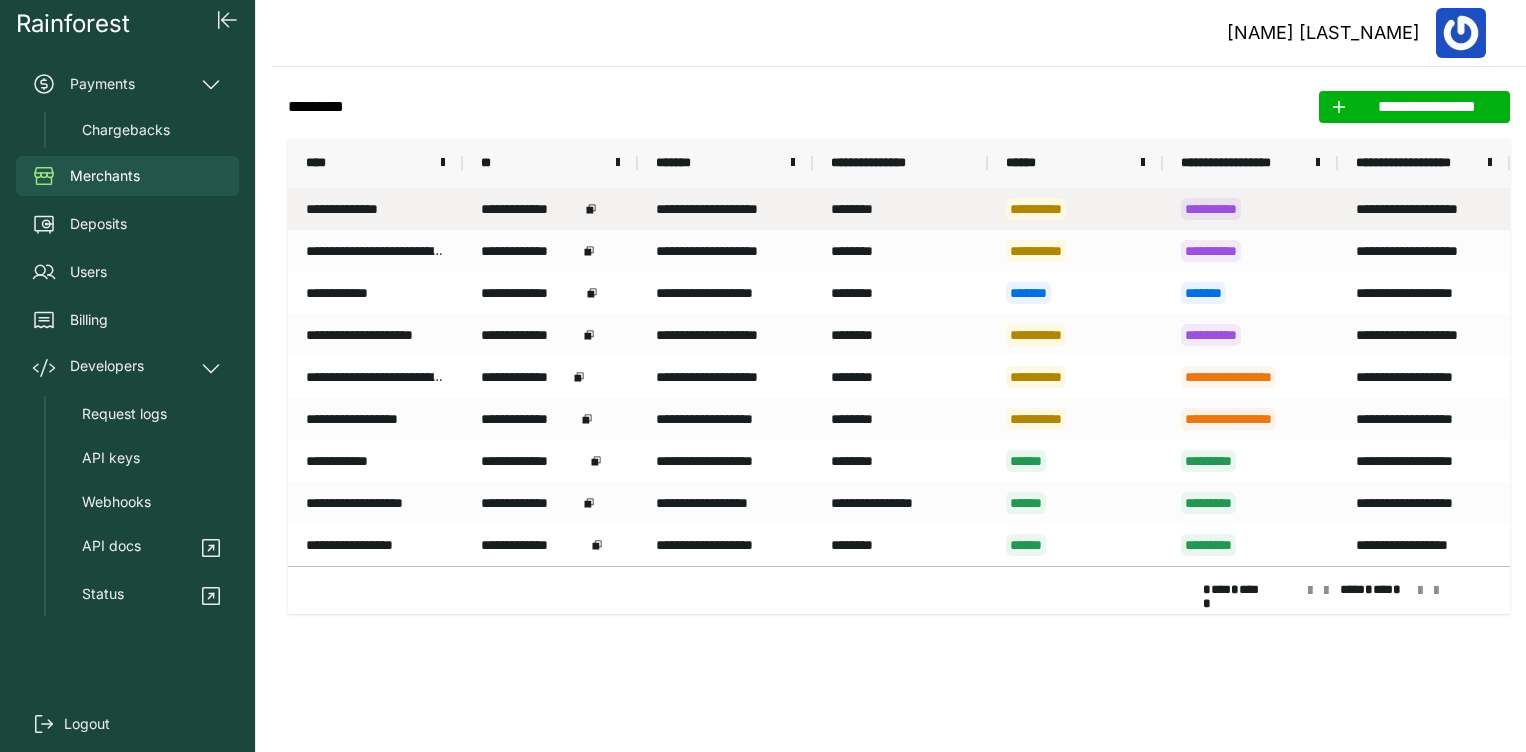 click on "**********" at bounding box center [375, 209] 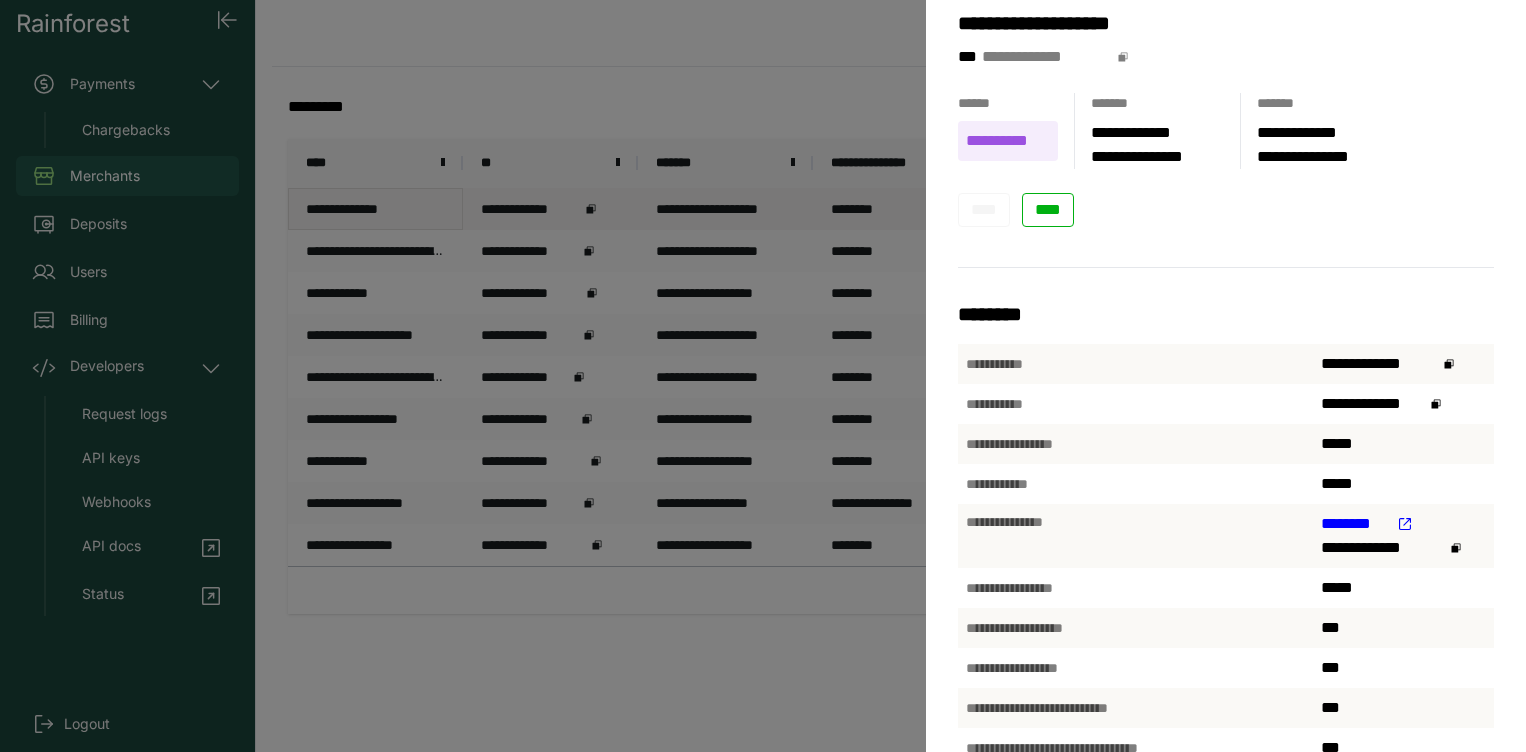 scroll, scrollTop: 224, scrollLeft: 0, axis: vertical 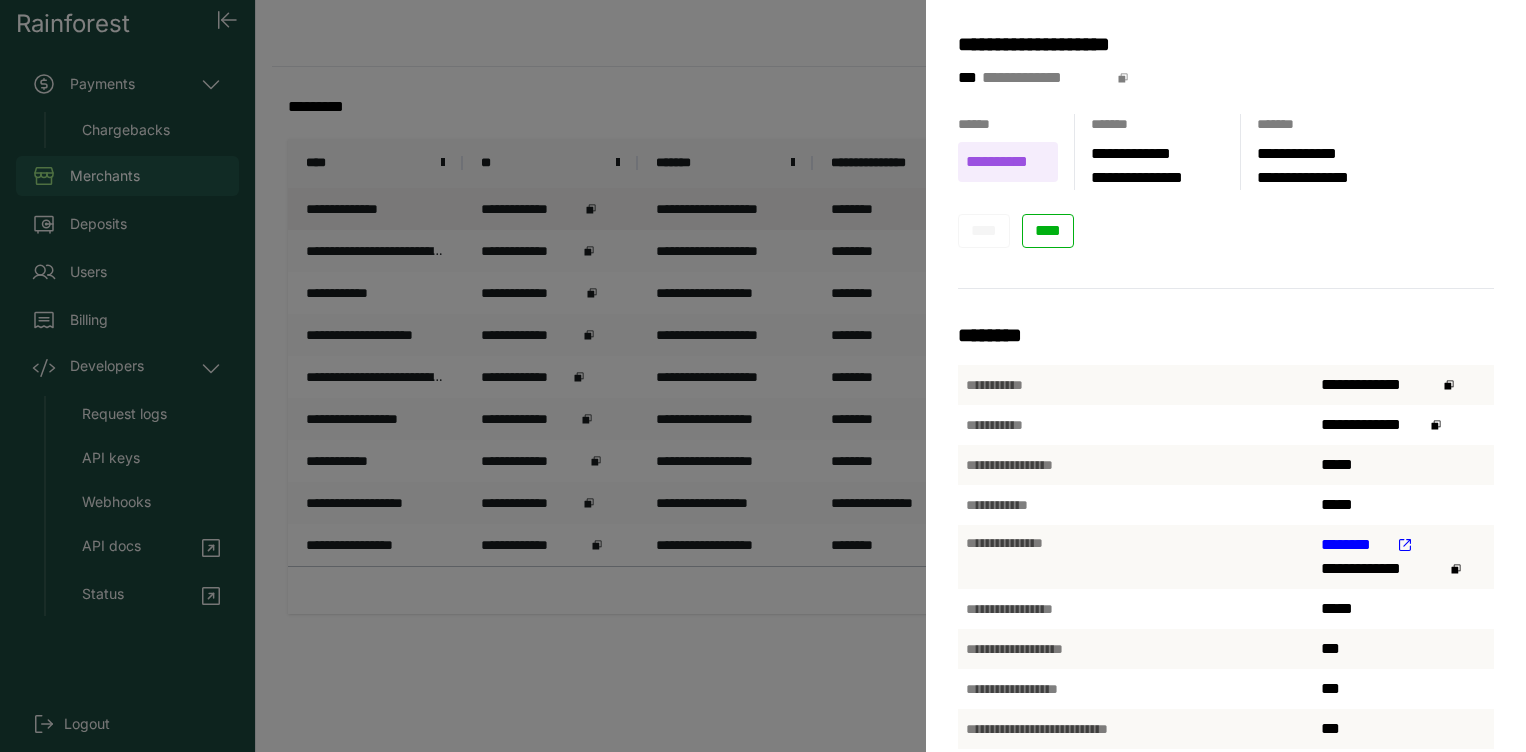 click on "********" at bounding box center [1403, 545] 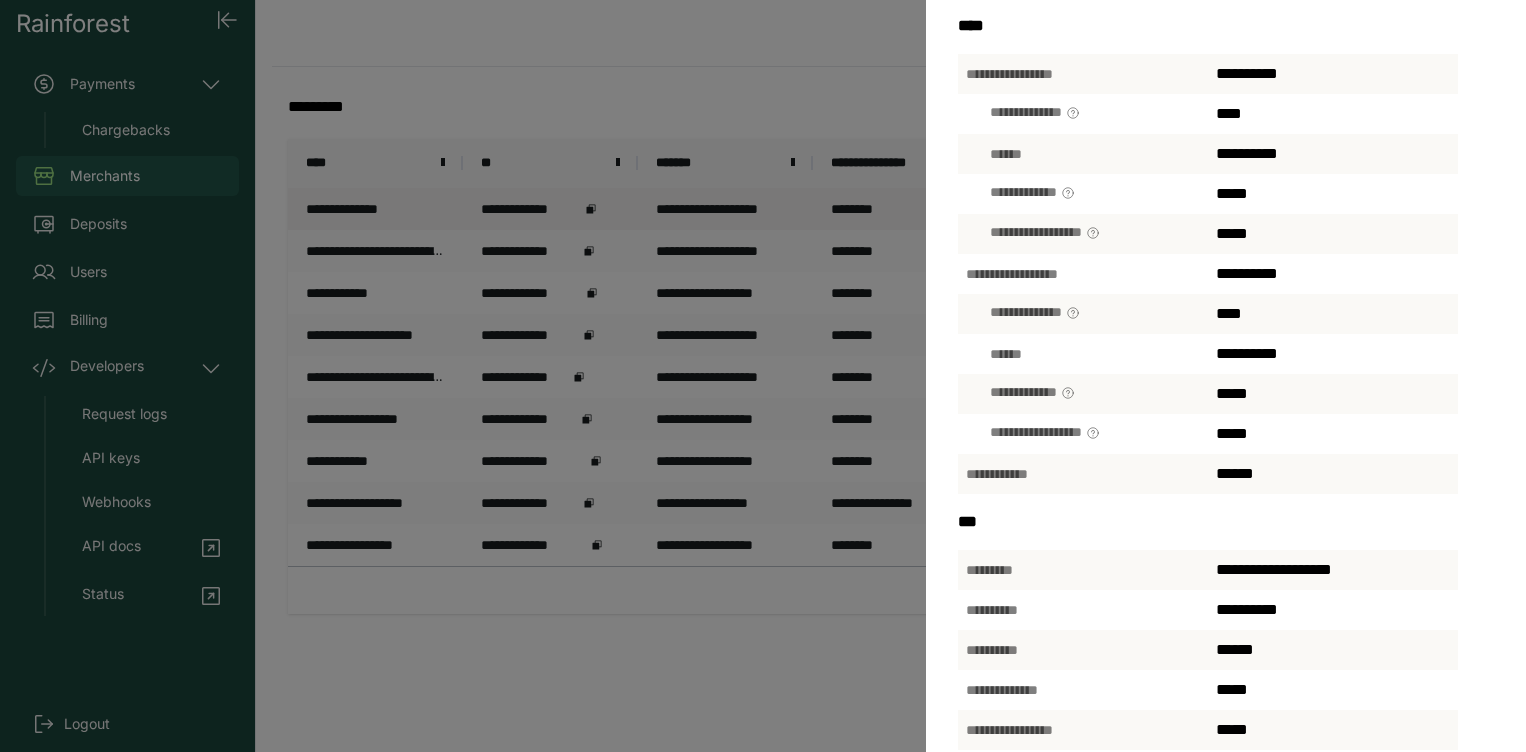 scroll, scrollTop: 12, scrollLeft: 0, axis: vertical 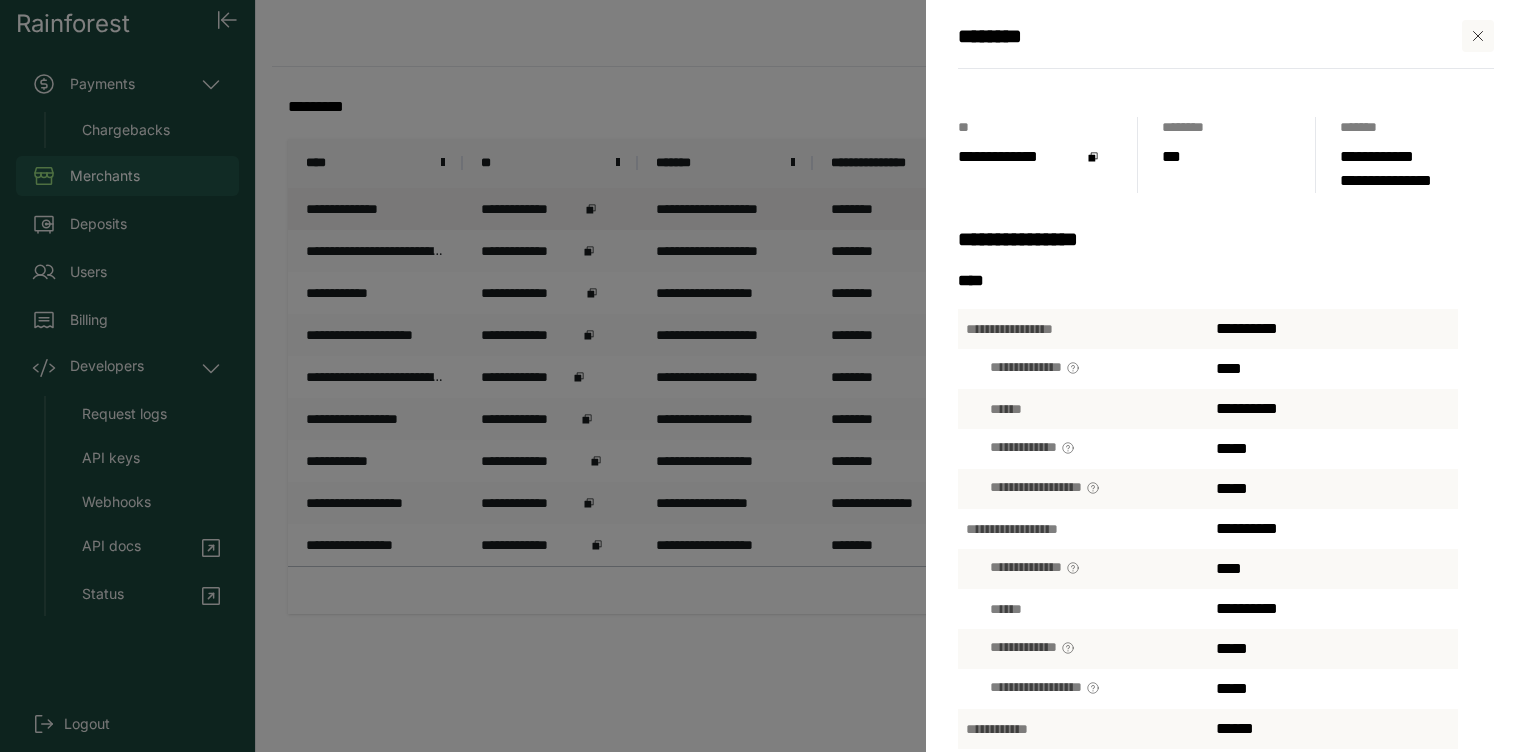 click on "**********" at bounding box center (1226, 376) 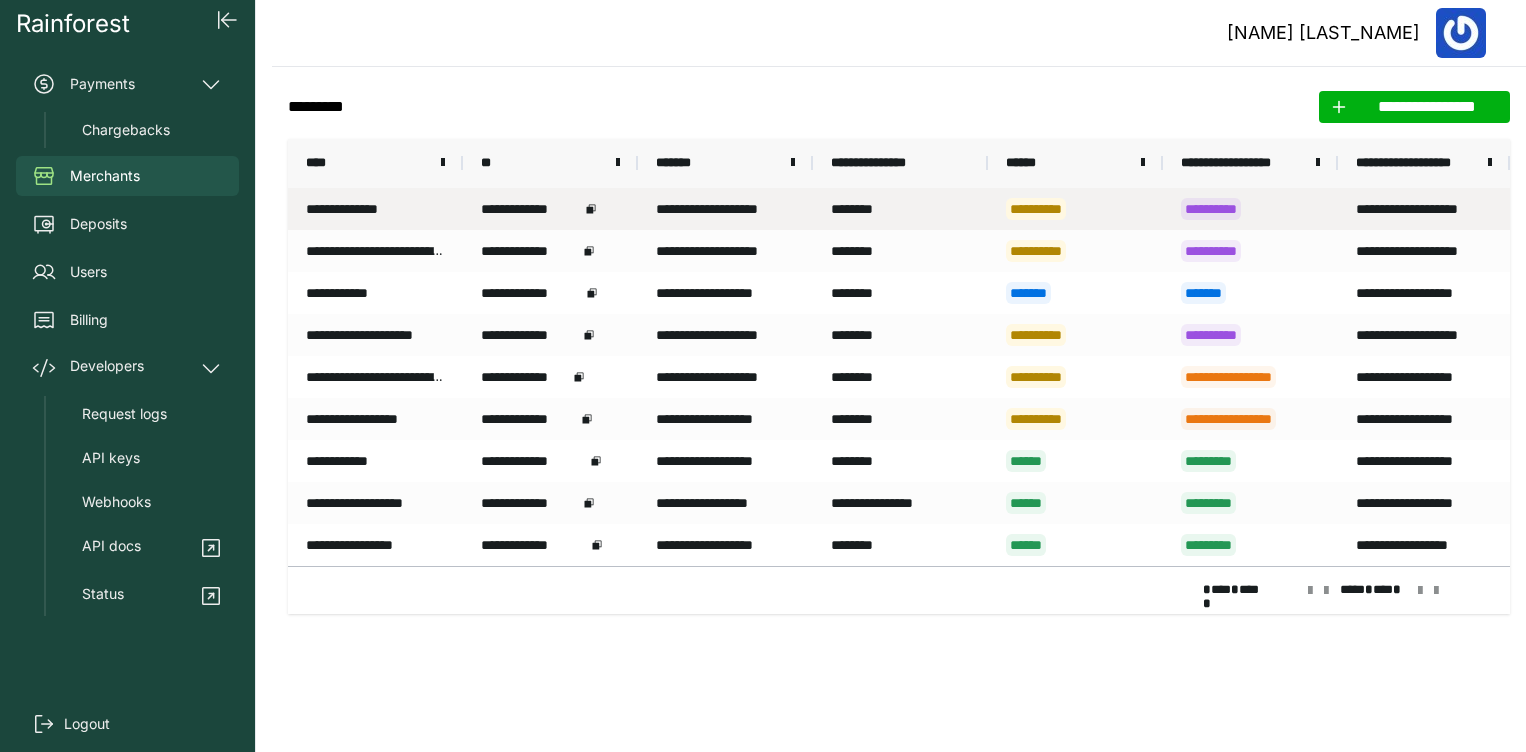 click on "**********" at bounding box center [1250, 209] 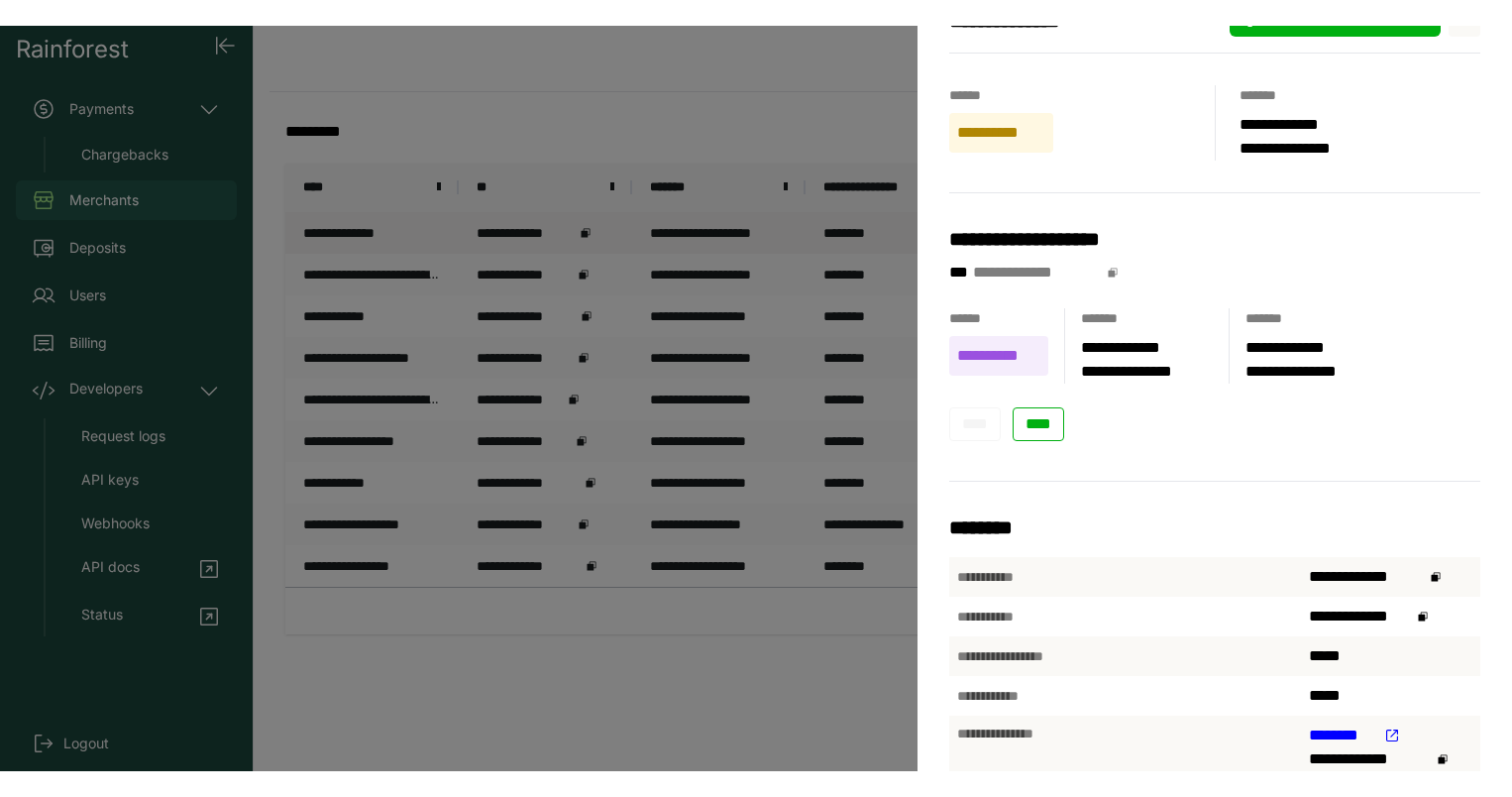 scroll, scrollTop: 0, scrollLeft: 0, axis: both 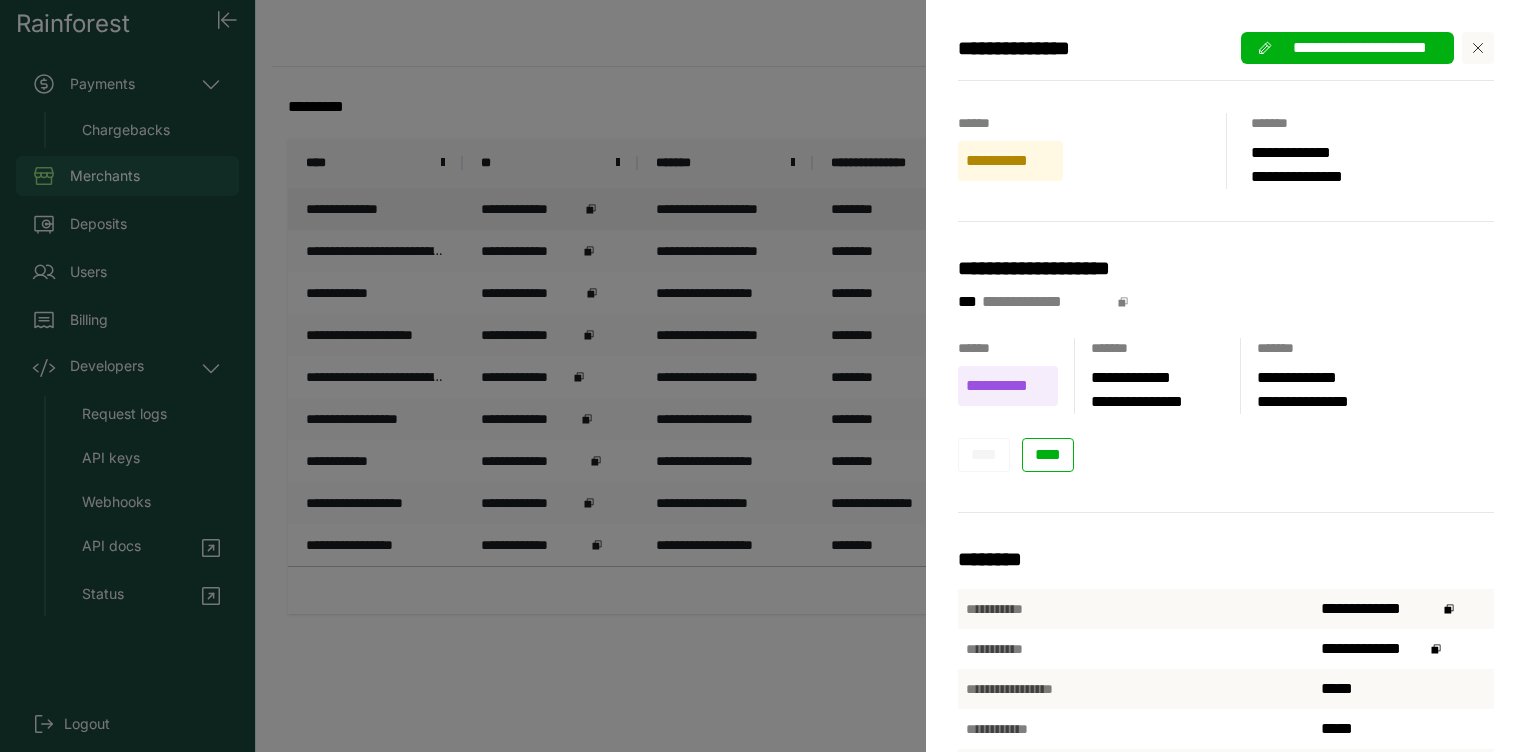 click at bounding box center (1478, 48) 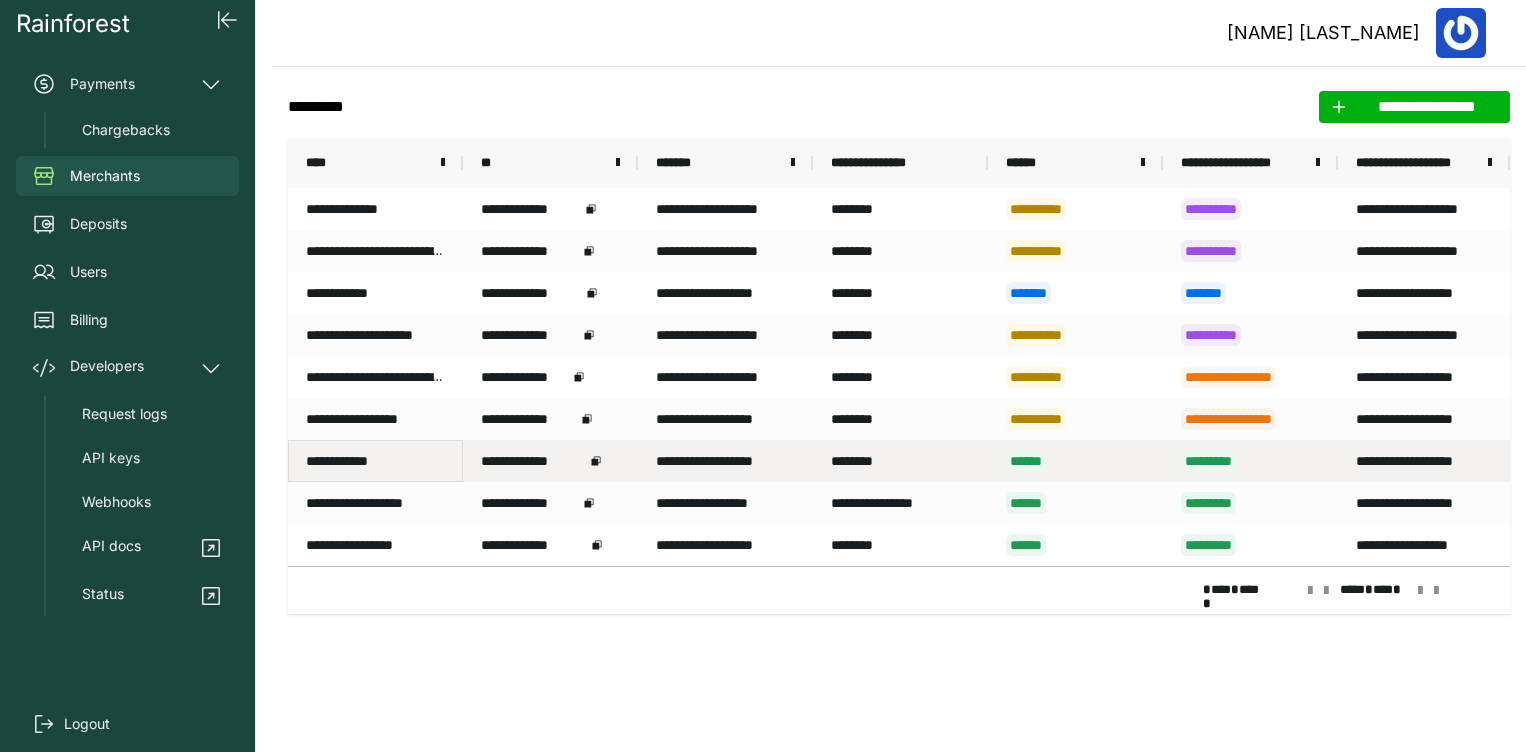 drag, startPoint x: 414, startPoint y: 459, endPoint x: 304, endPoint y: 457, distance: 110.01818 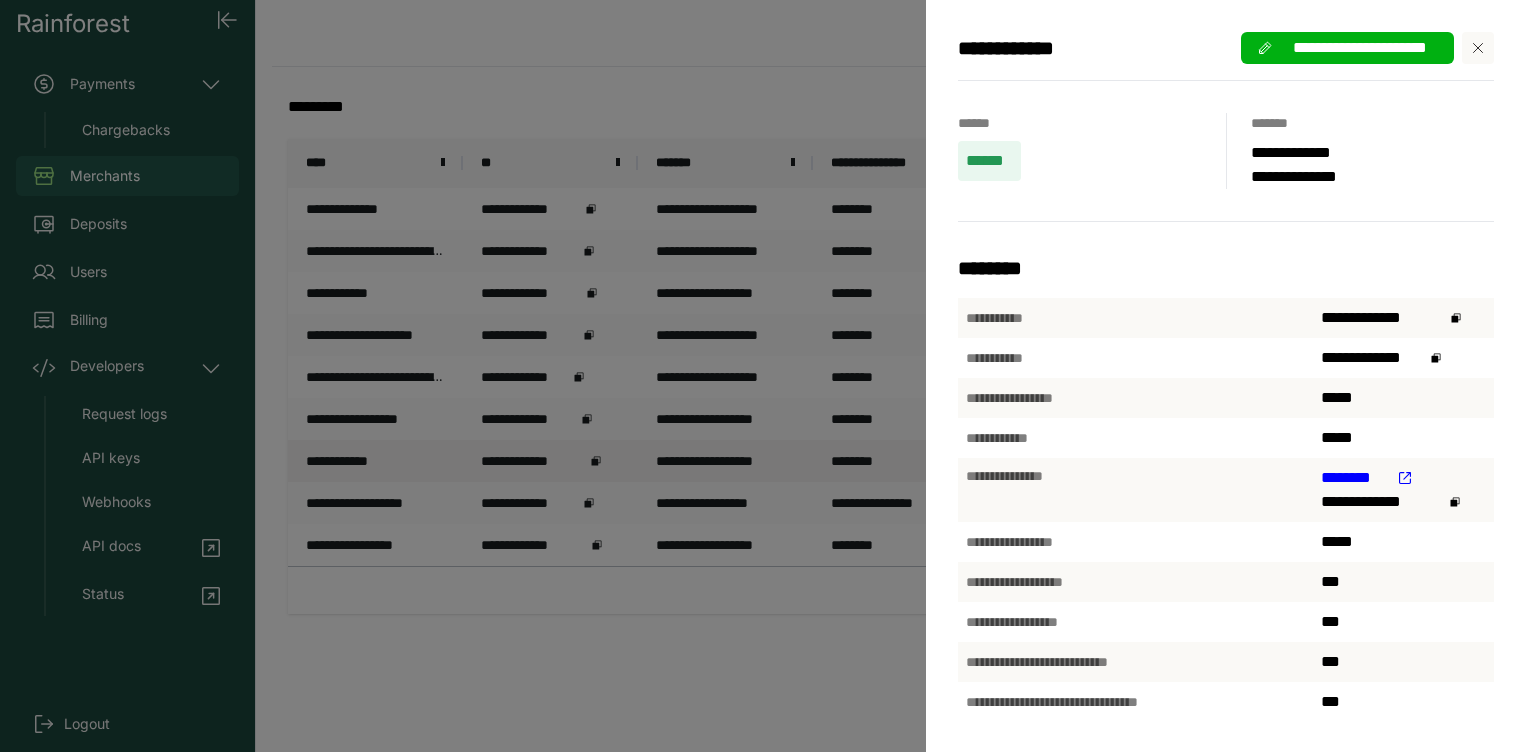 click on "**********" at bounding box center [763, 376] 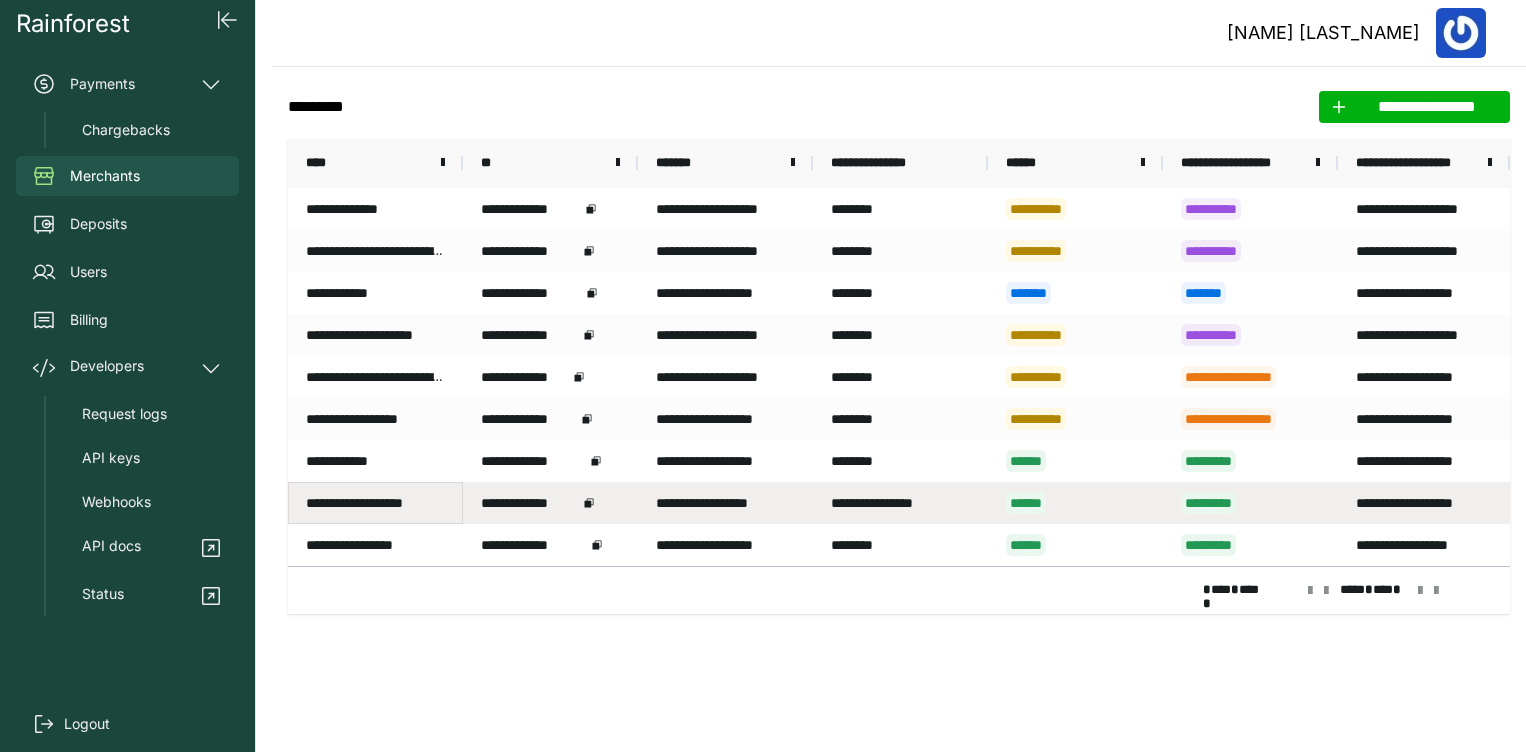drag, startPoint x: 301, startPoint y: 512, endPoint x: 453, endPoint y: 512, distance: 152 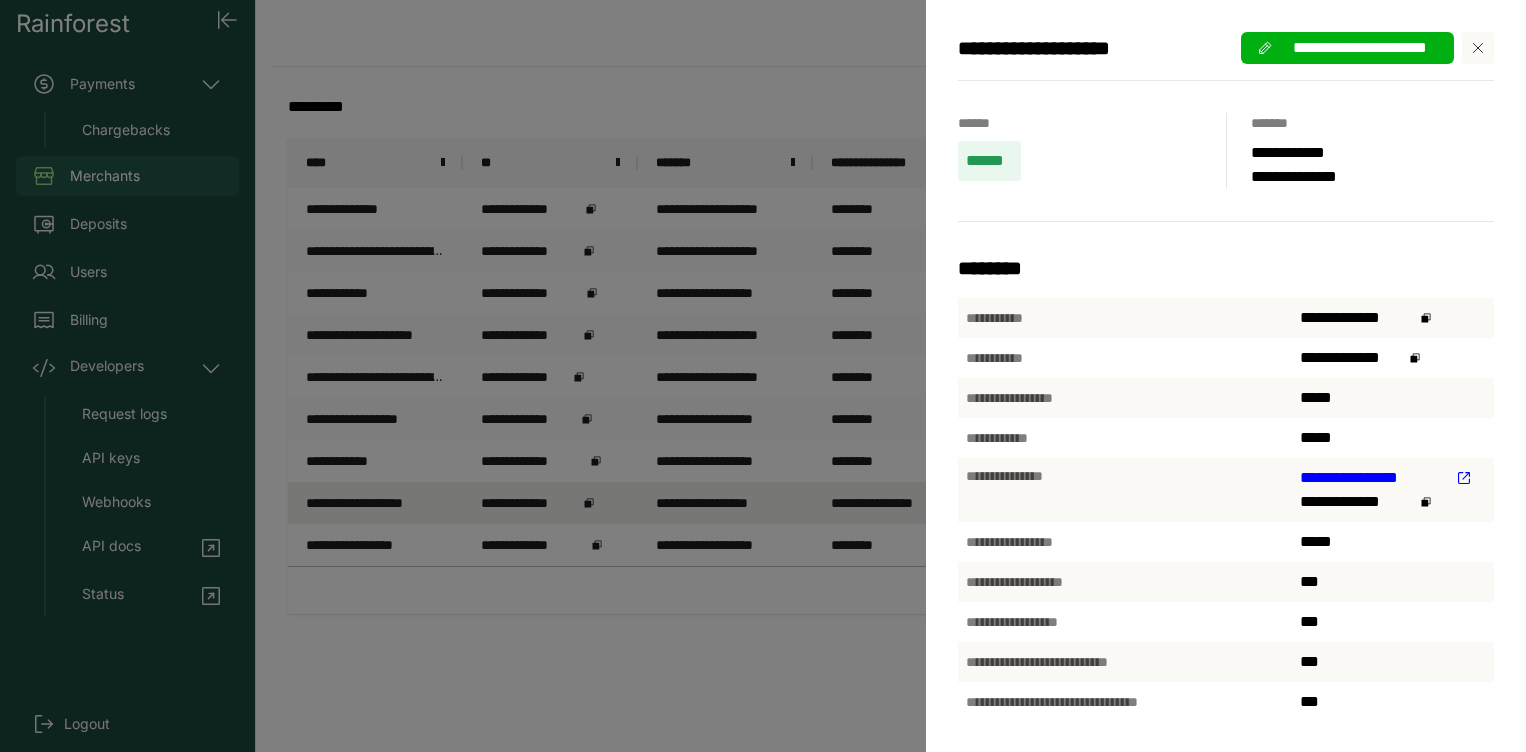 click on "**********" at bounding box center [763, 376] 